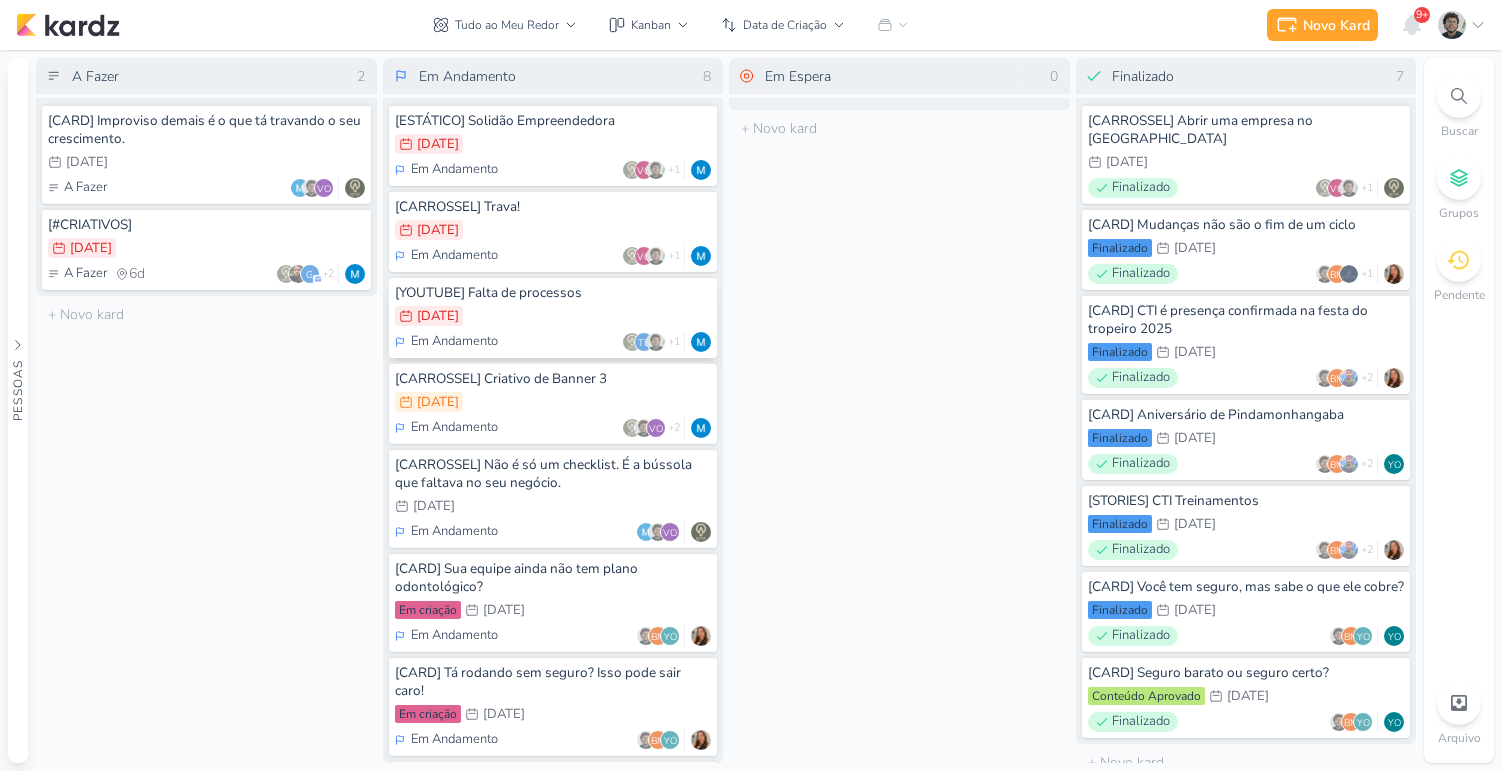 scroll, scrollTop: 0, scrollLeft: 0, axis: both 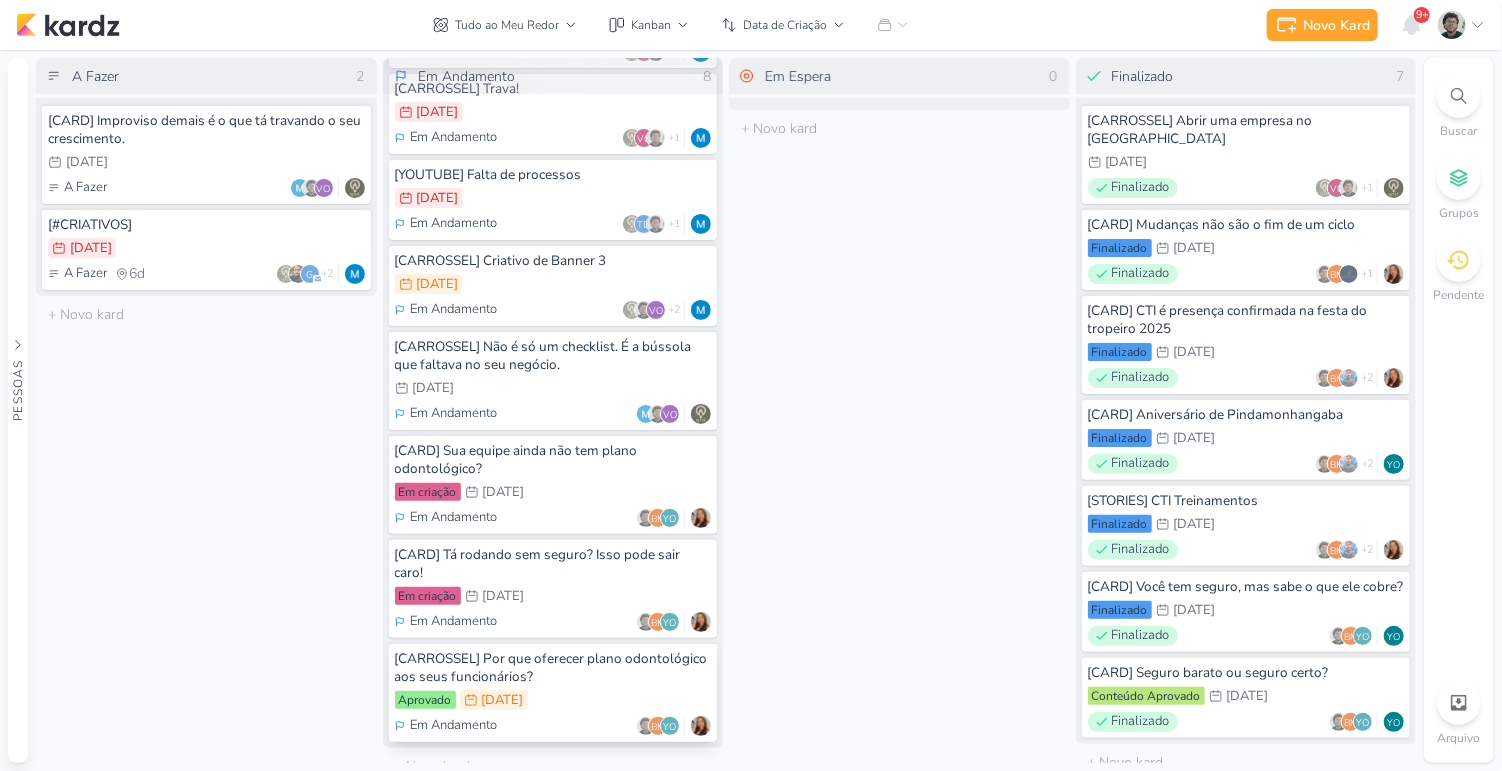 click on "Aprovado
11/7
[DATE]" at bounding box center [553, 701] 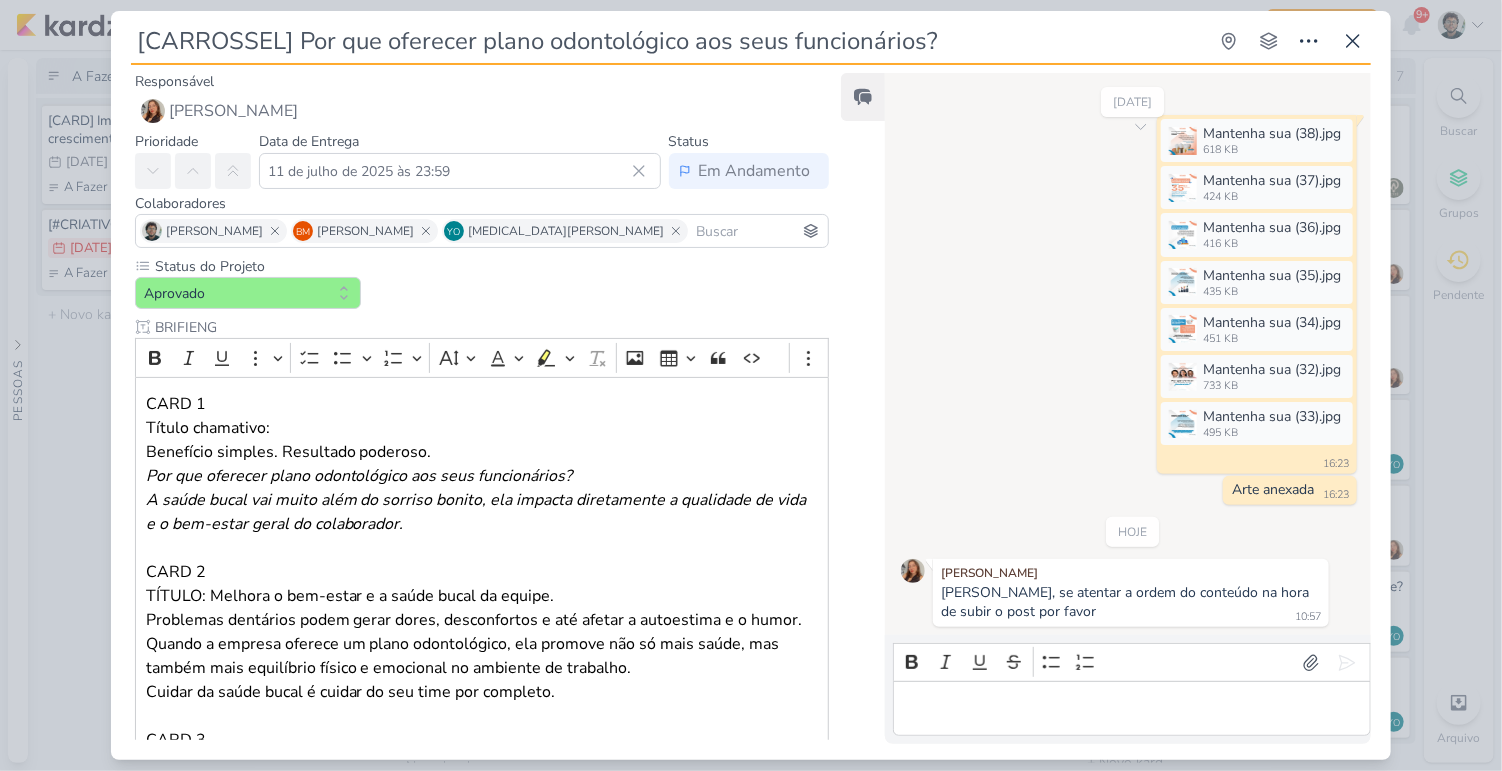 scroll, scrollTop: 10, scrollLeft: 0, axis: vertical 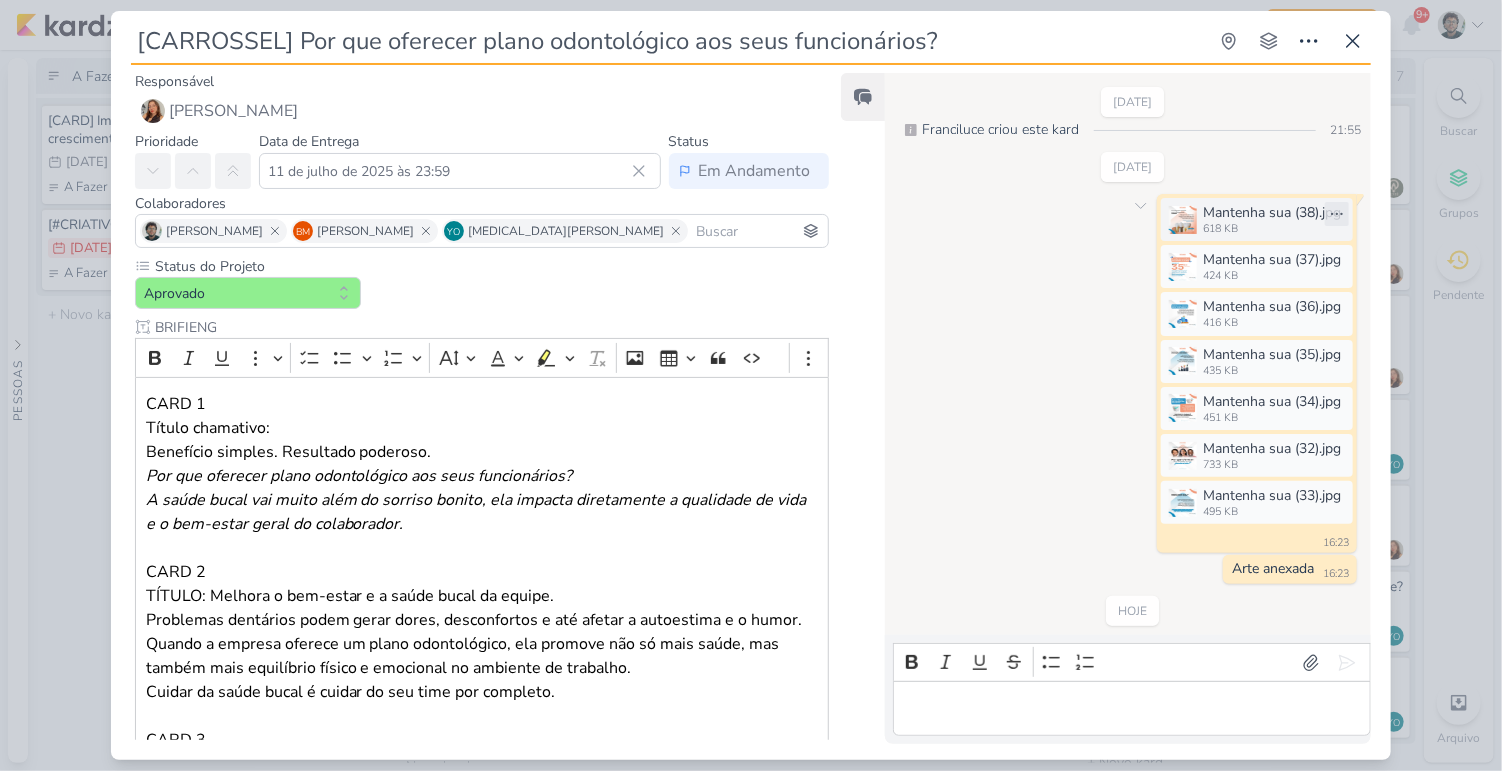 click on "Mantenha sua (38).jpg
618 KB" at bounding box center (1257, 219) 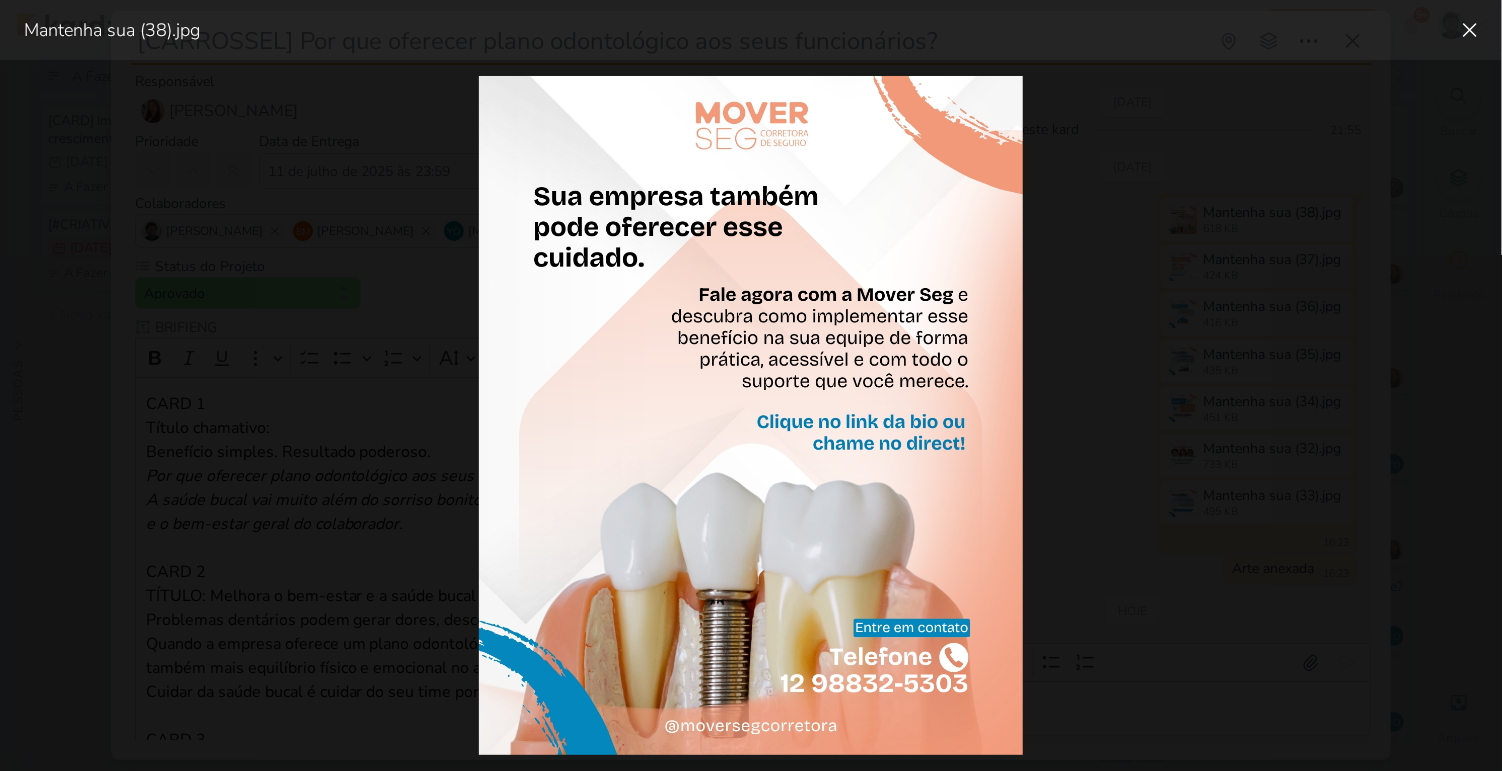 click at bounding box center [751, 415] 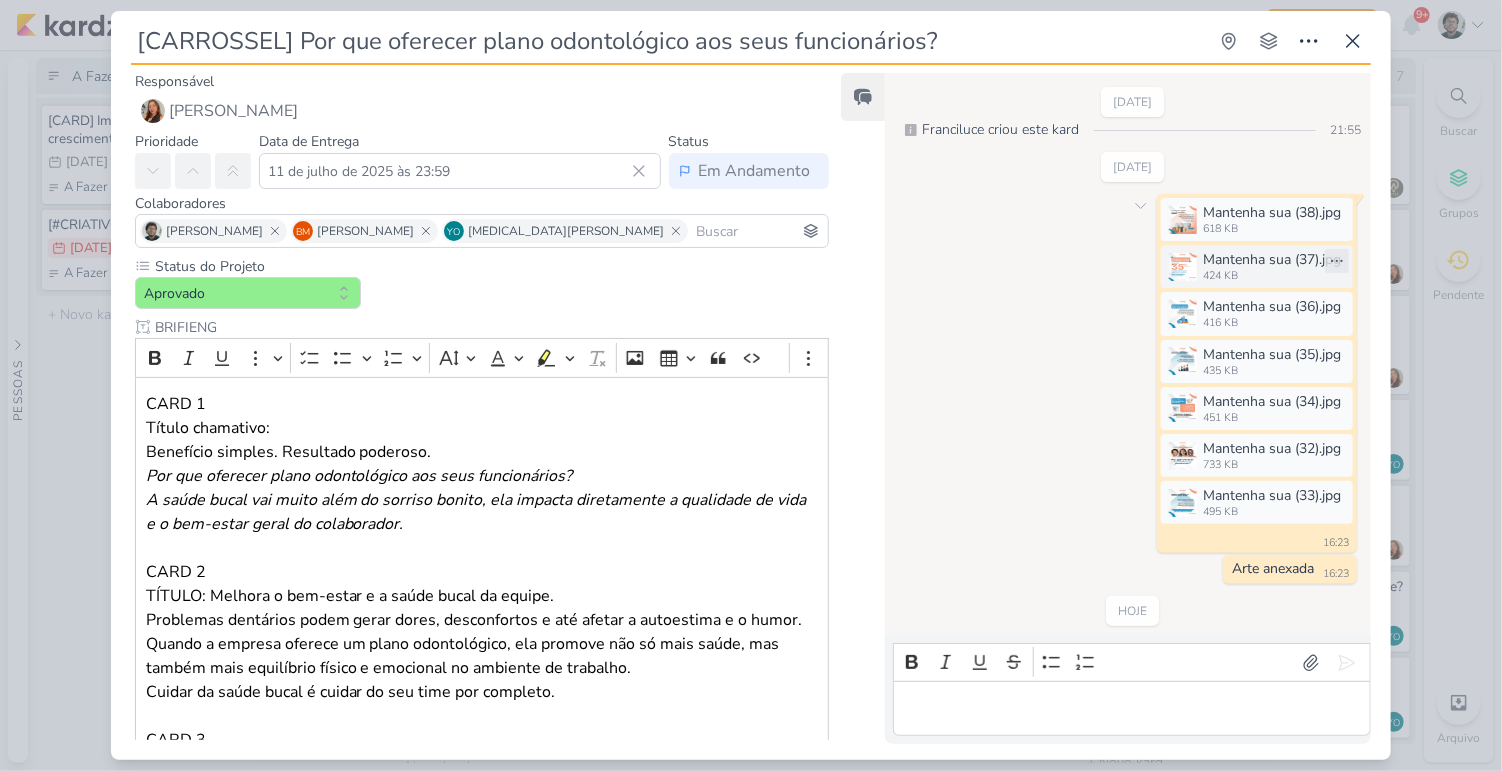 click on "Mantenha sua (37).jpg" at bounding box center (1272, 259) 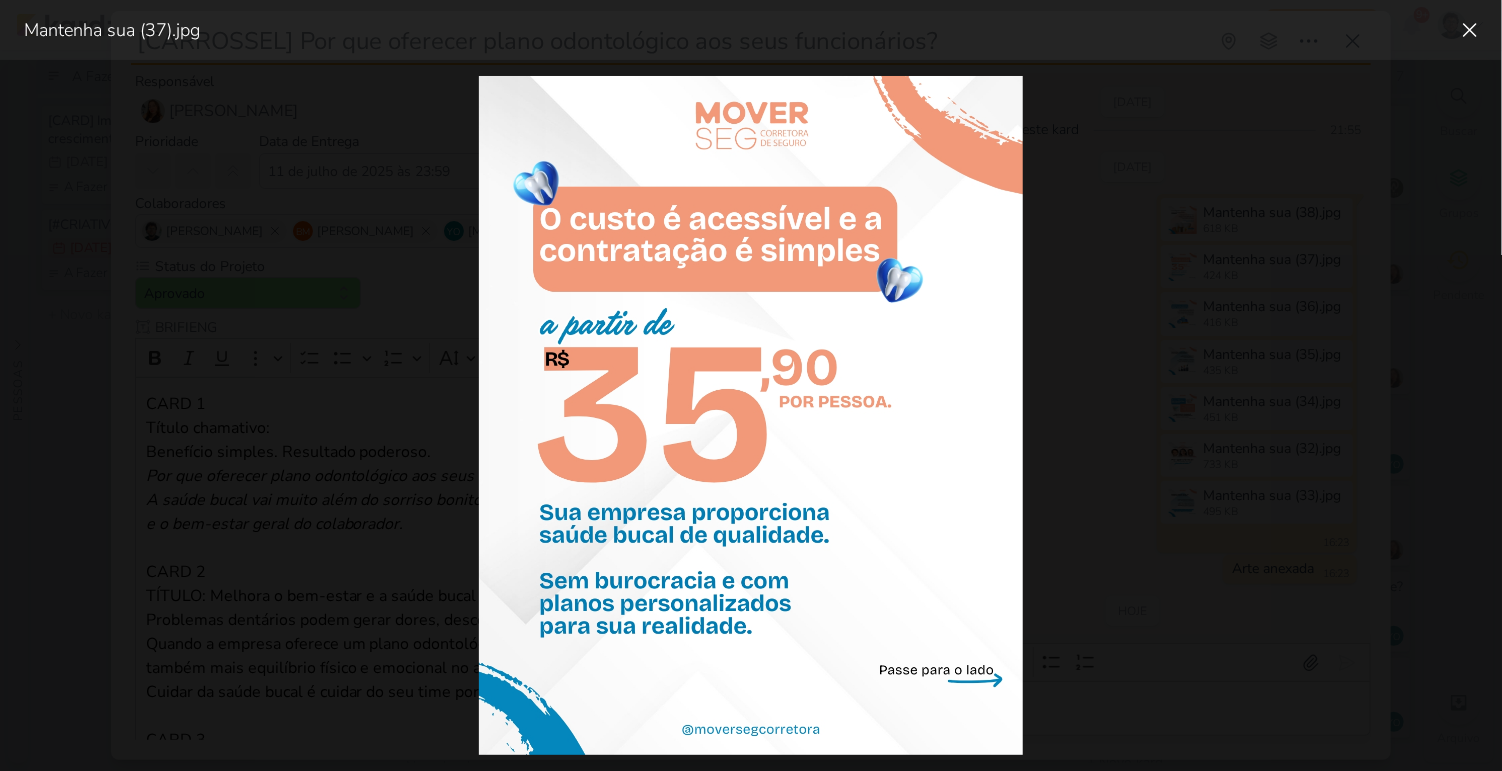 click at bounding box center (751, 415) 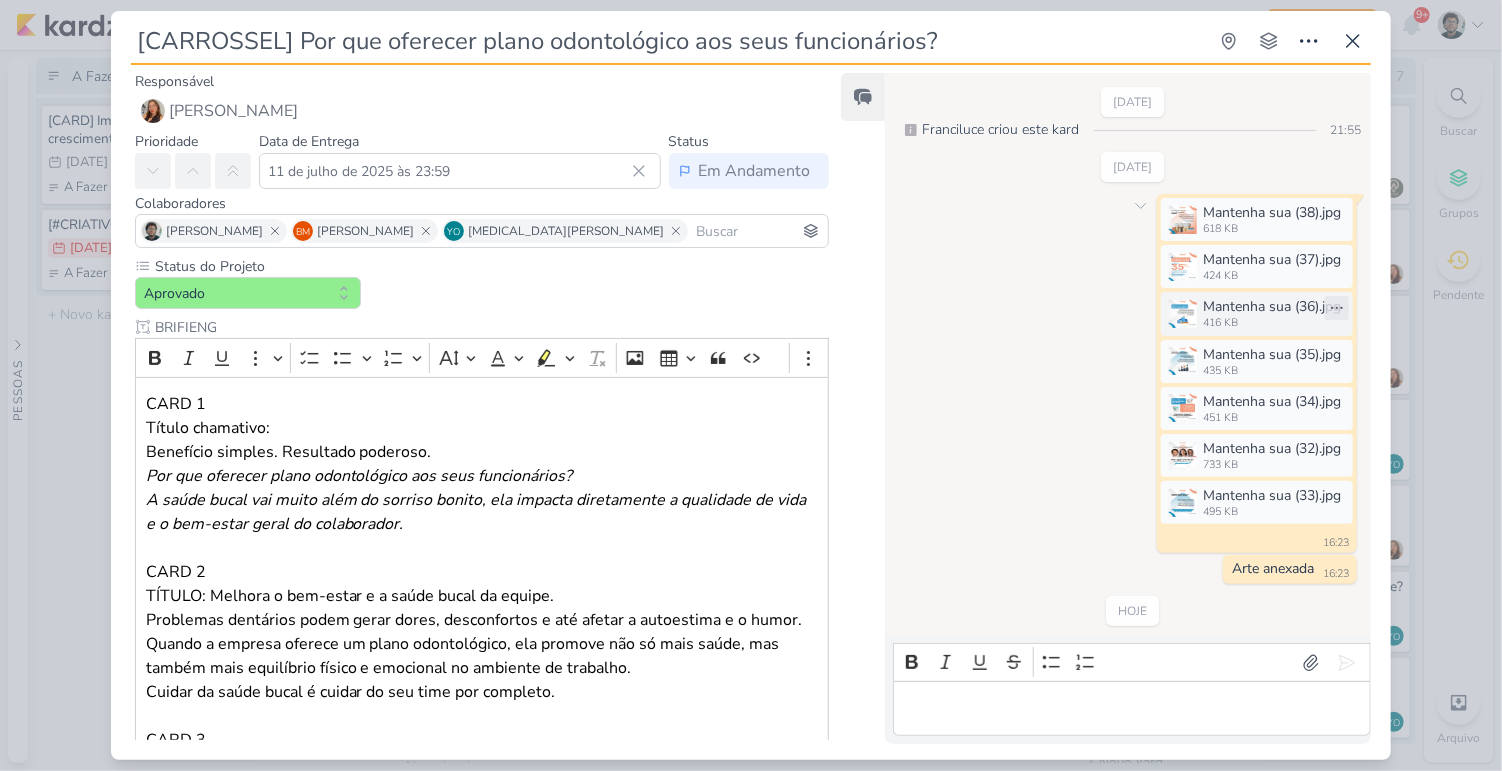 click on "416 KB" at bounding box center [1272, 323] 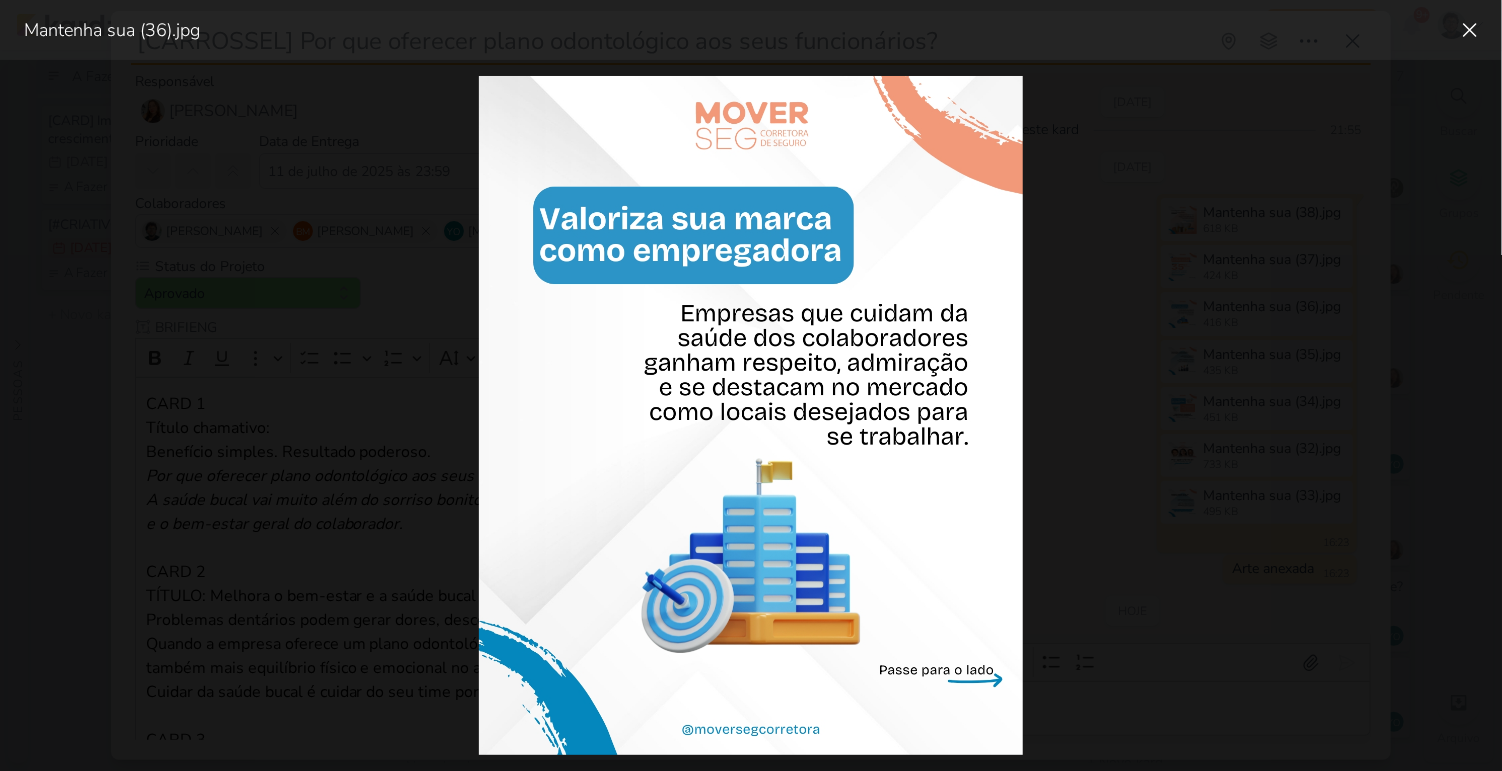 click at bounding box center [751, 415] 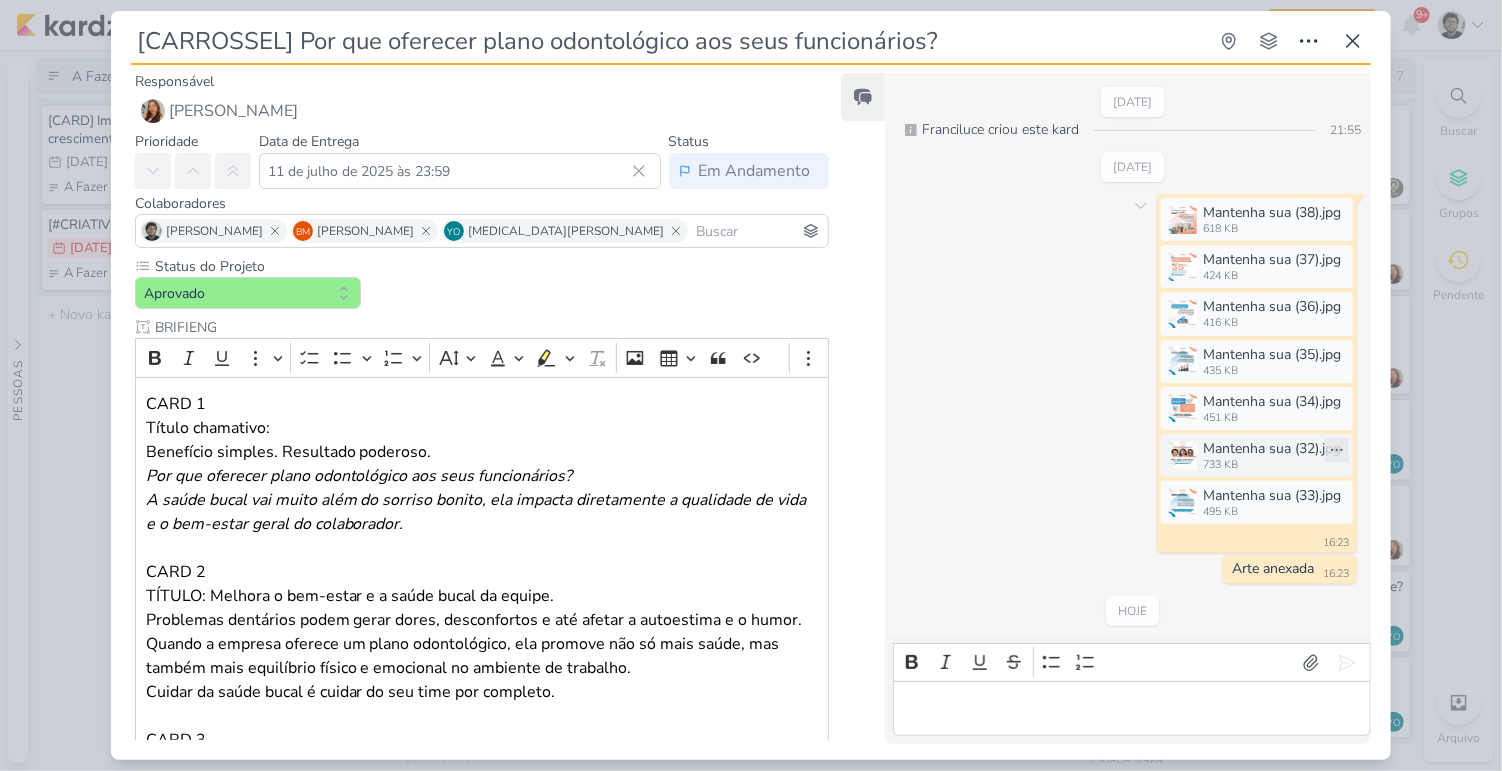 click on "733 KB" at bounding box center [1272, 465] 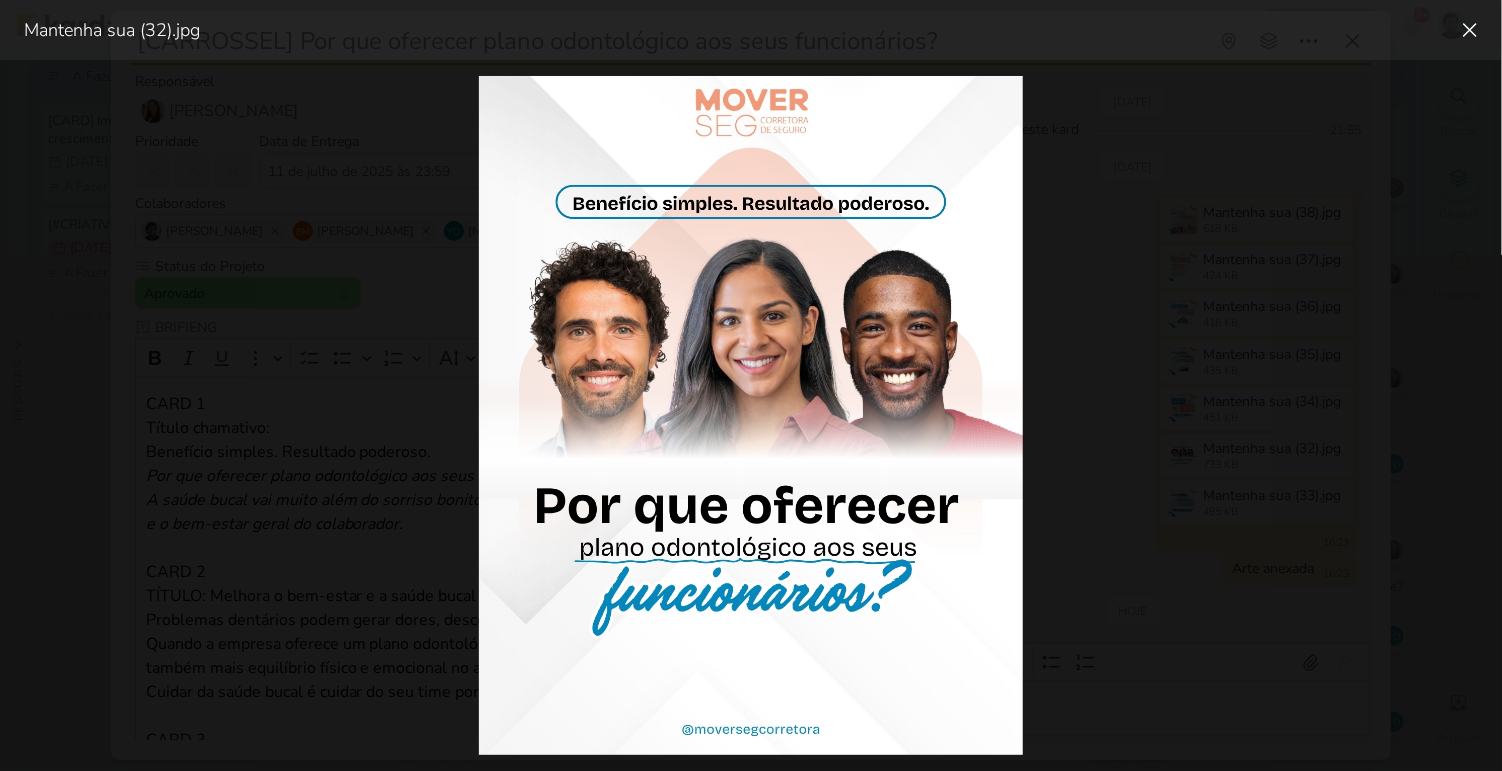 click at bounding box center [751, 415] 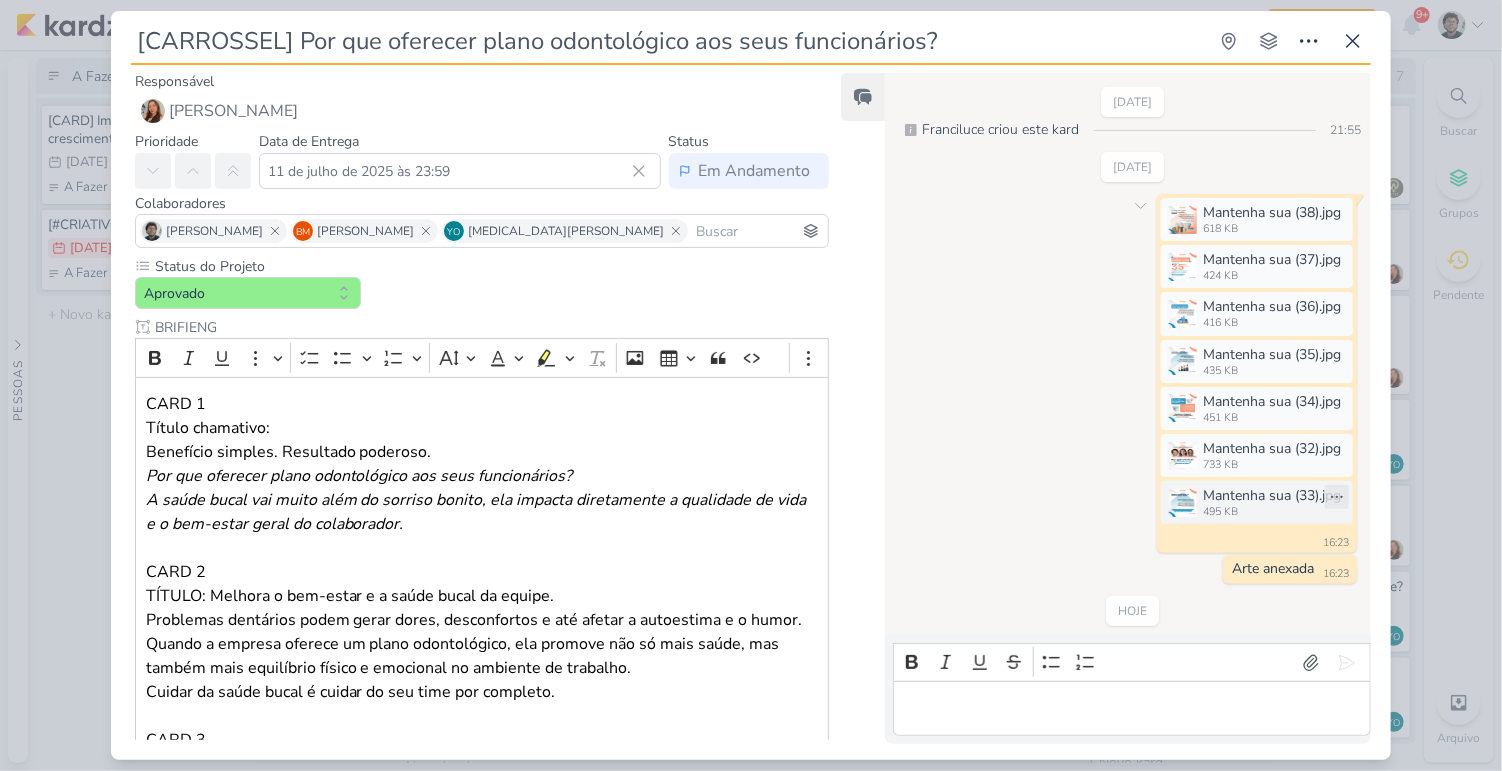 click on "Mantenha sua (33).jpg" at bounding box center (1272, 495) 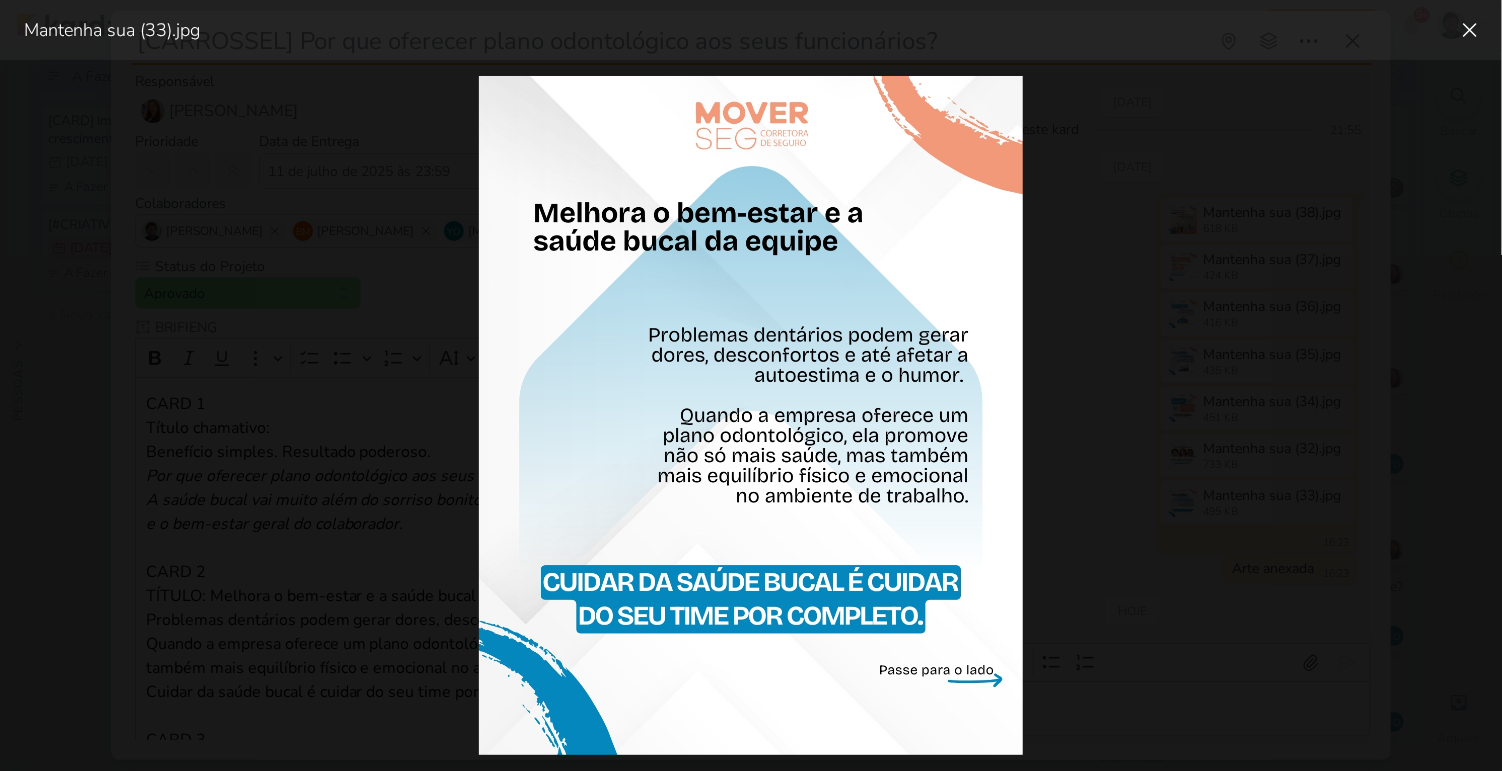 click at bounding box center [751, 415] 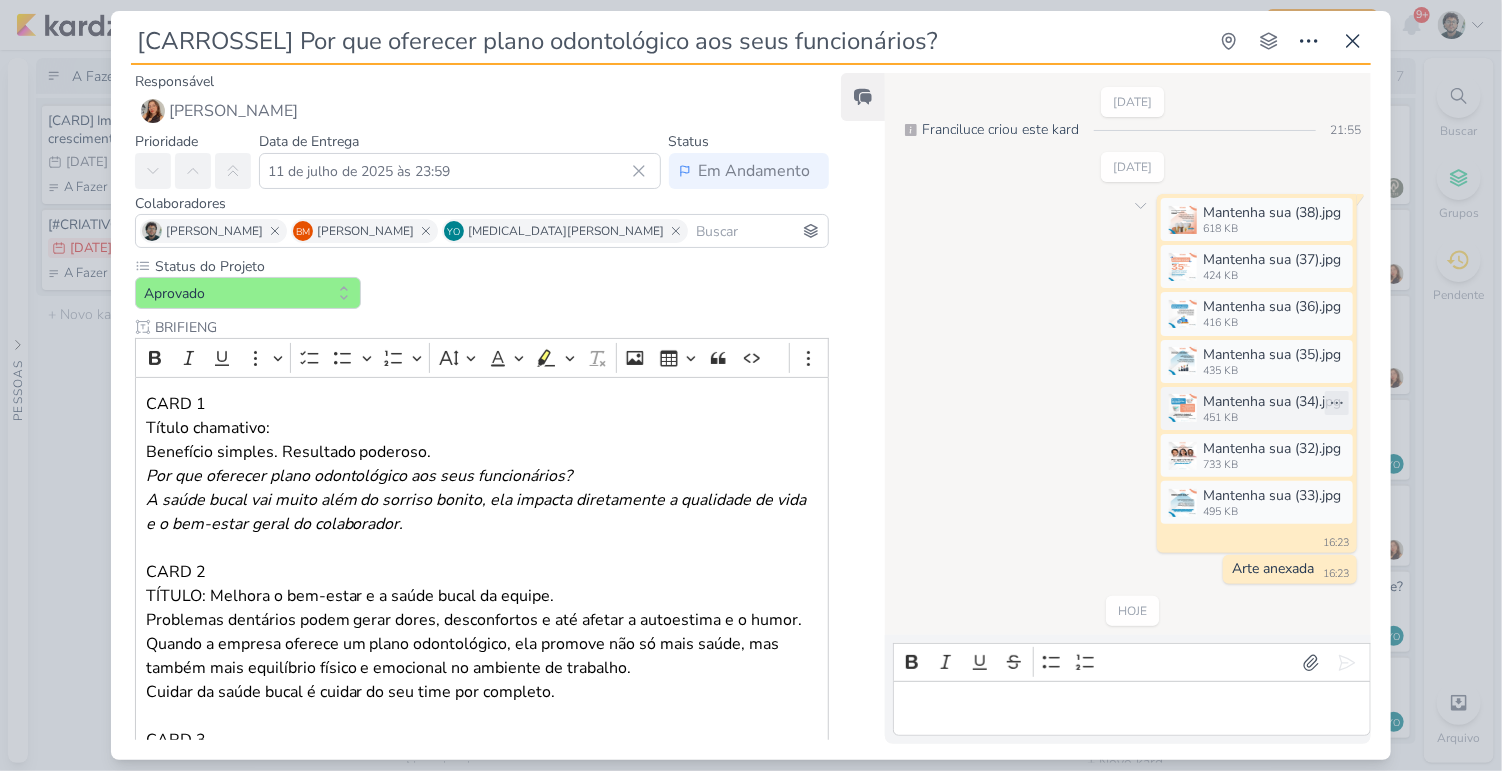click on "451 KB" at bounding box center (1272, 418) 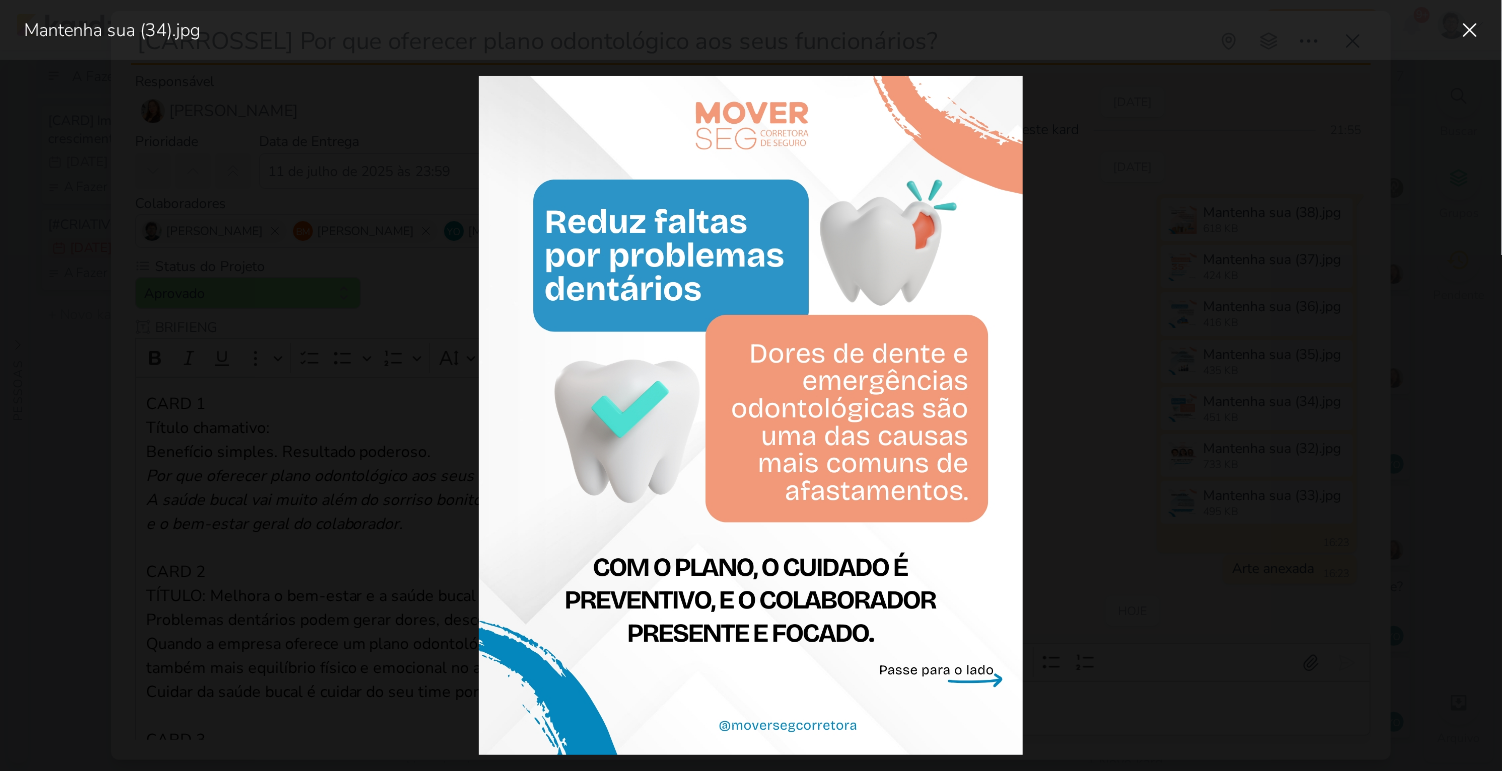 click at bounding box center [751, 415] 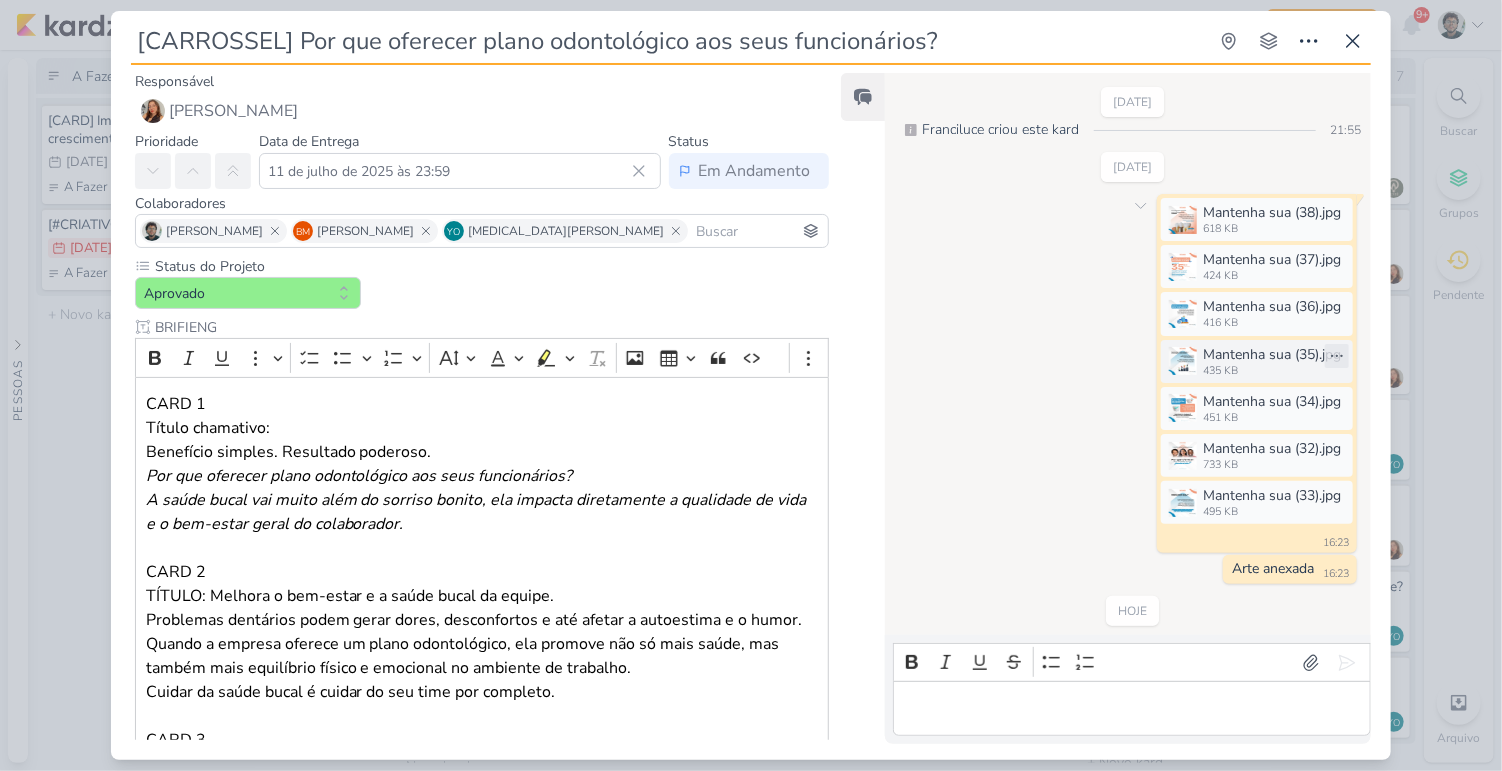 click on "435 KB" at bounding box center (1272, 371) 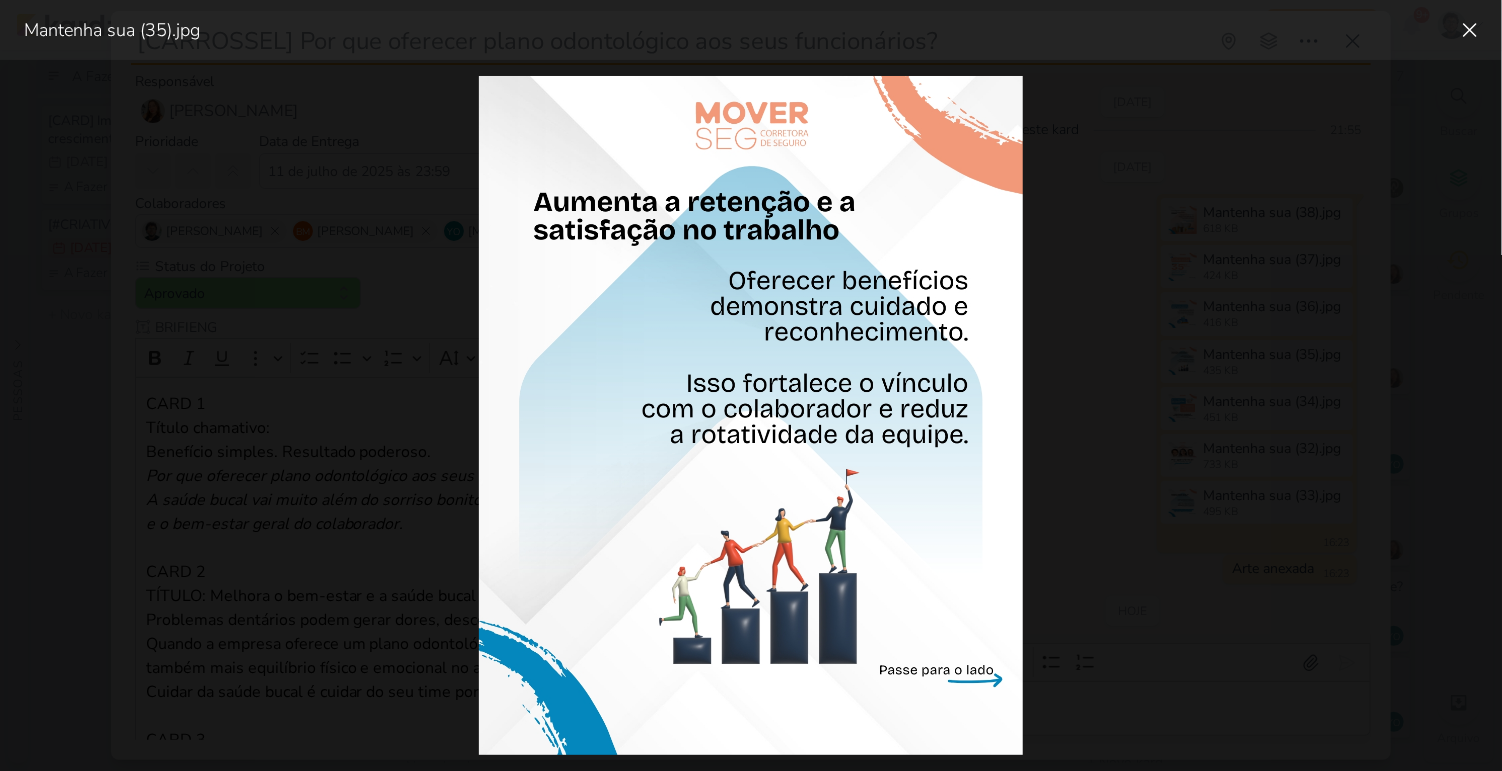 click at bounding box center [751, 415] 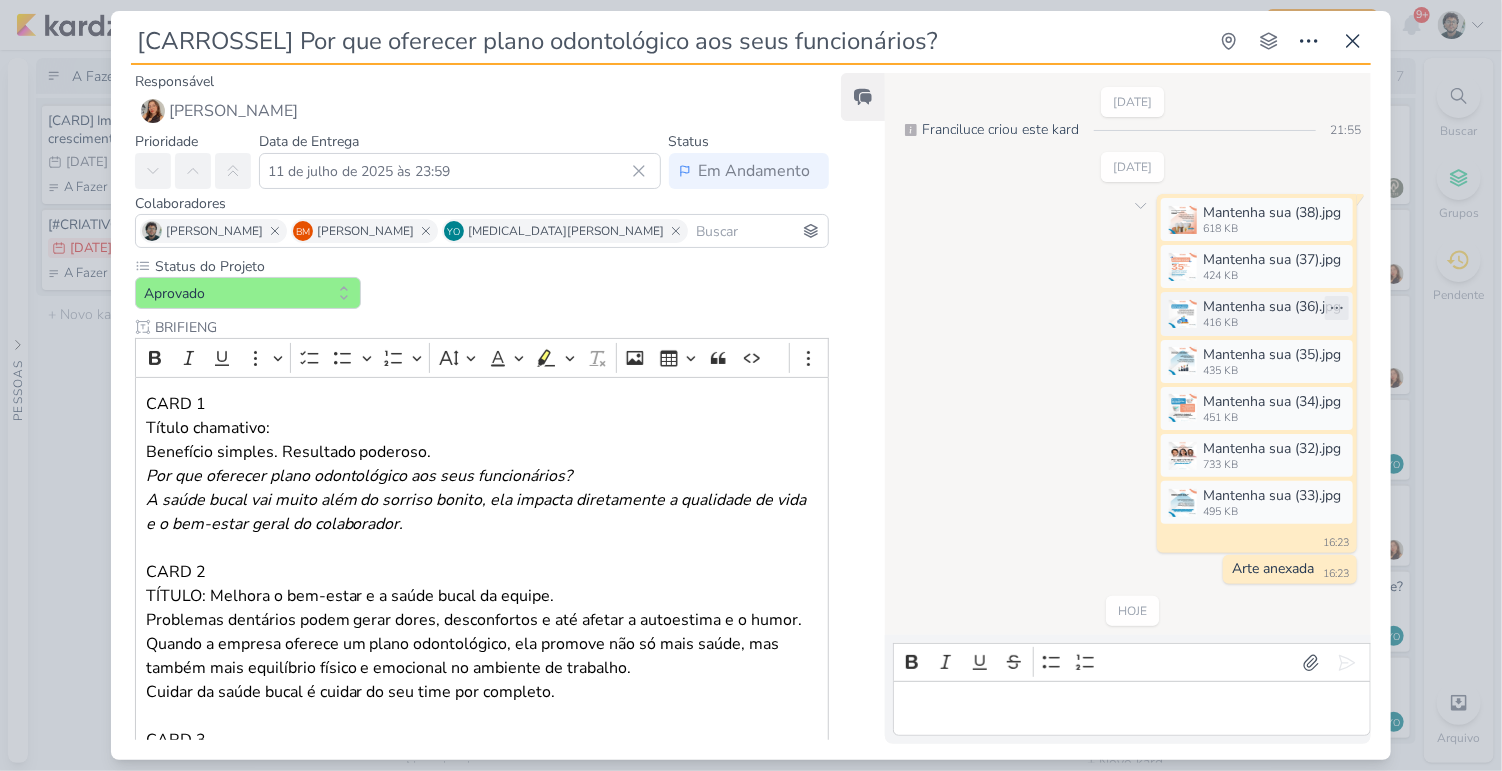 click on "416 KB" at bounding box center (1272, 323) 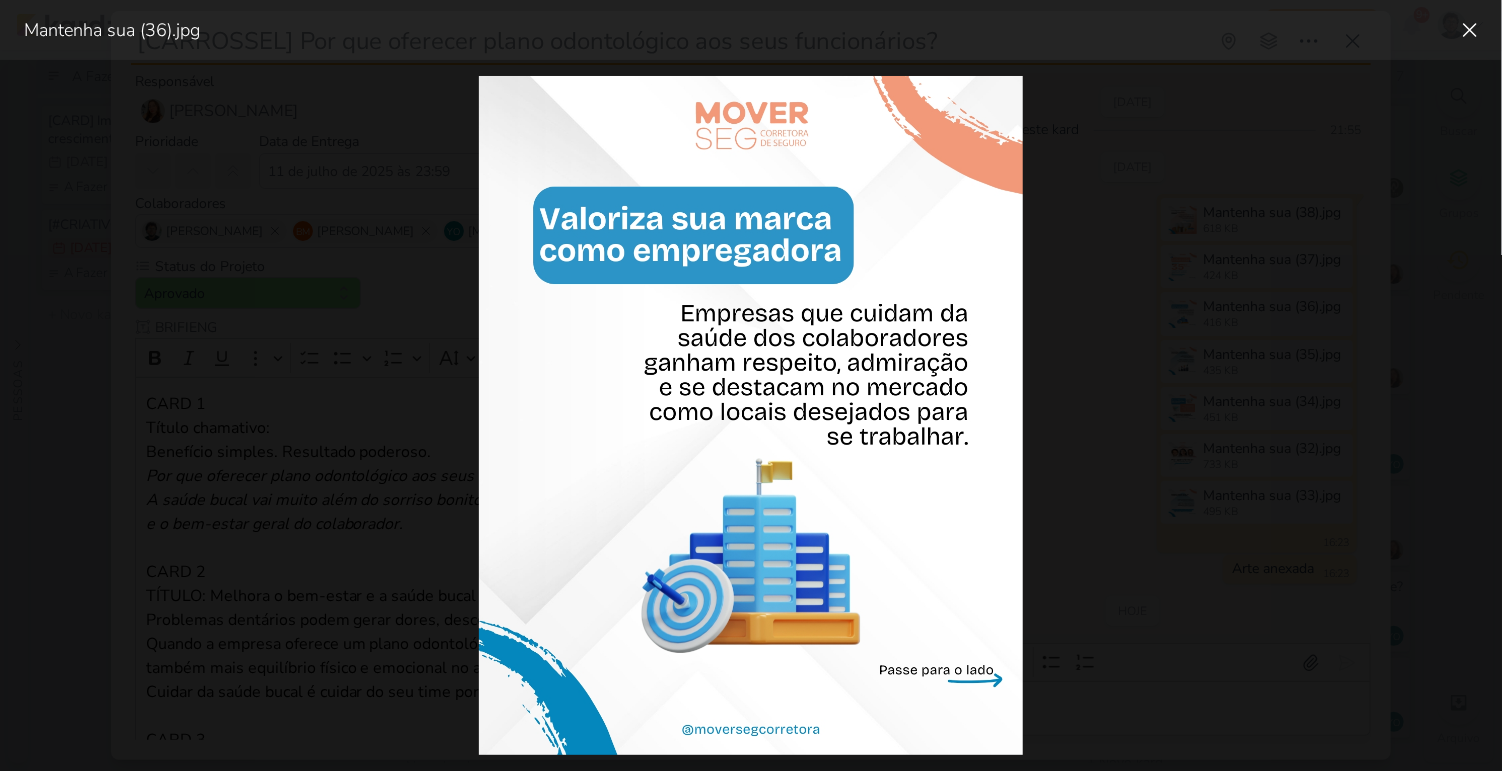 click at bounding box center (751, 415) 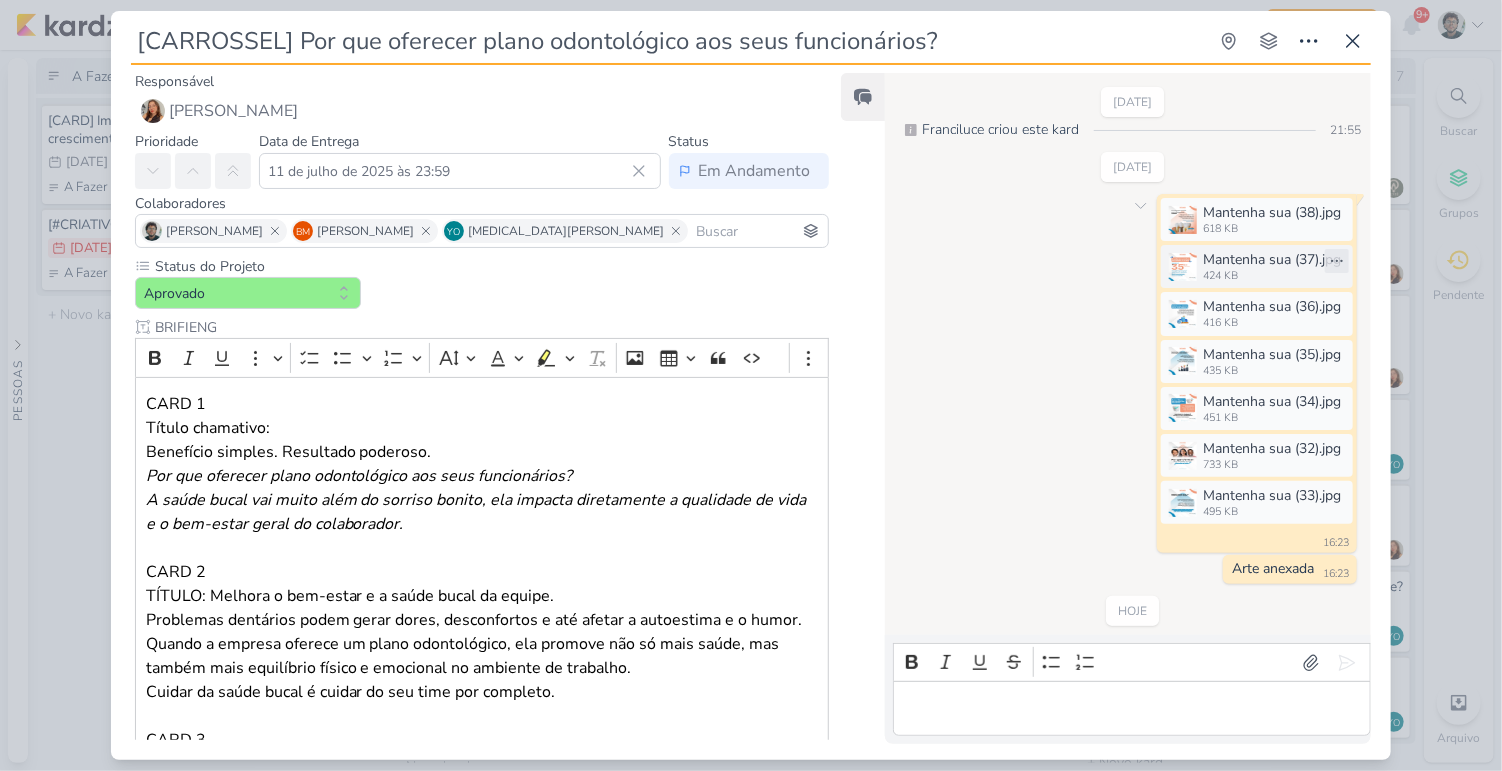 click on "Mantenha sua (37).jpg" at bounding box center (1272, 259) 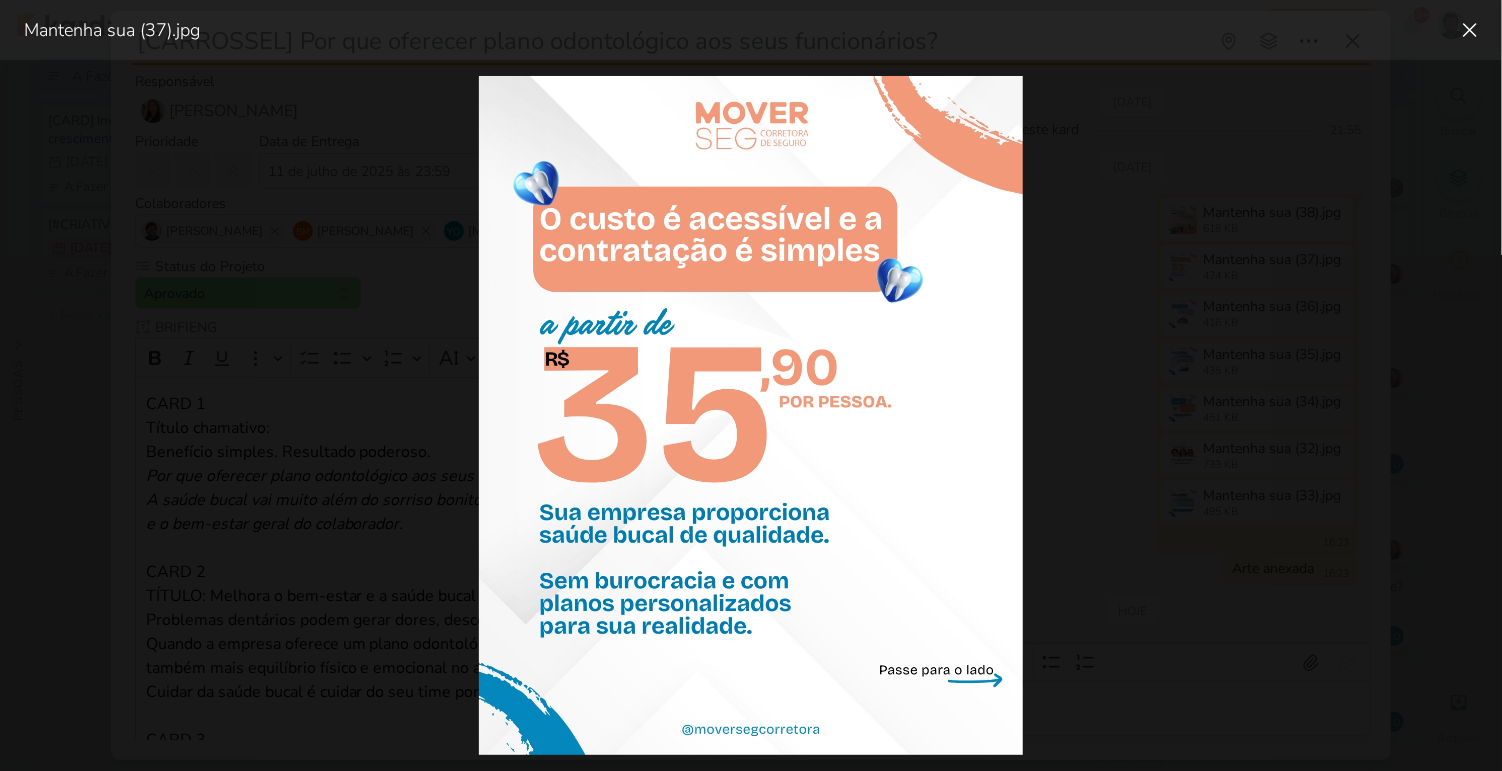 click at bounding box center (751, 415) 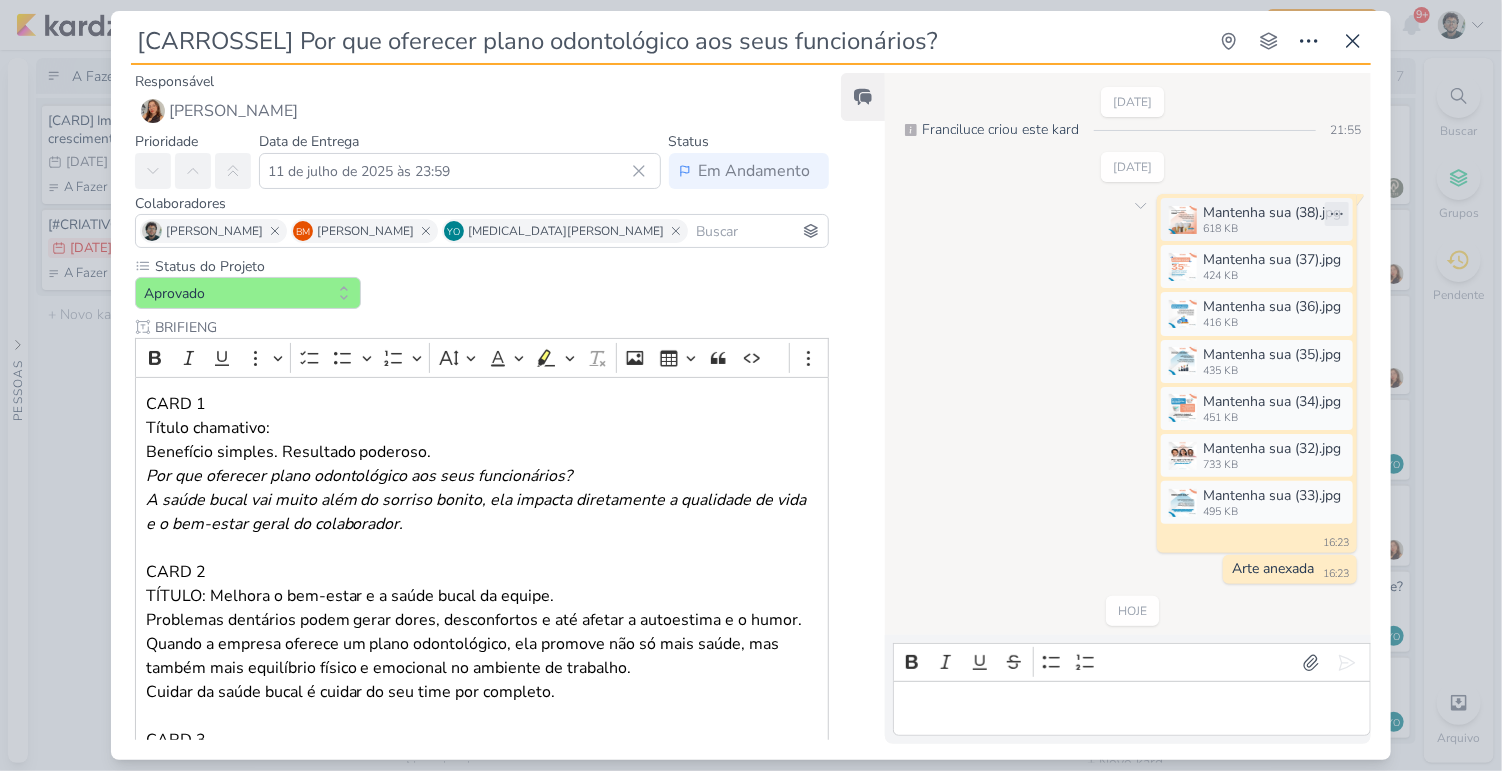 click on "618 KB" at bounding box center (1272, 229) 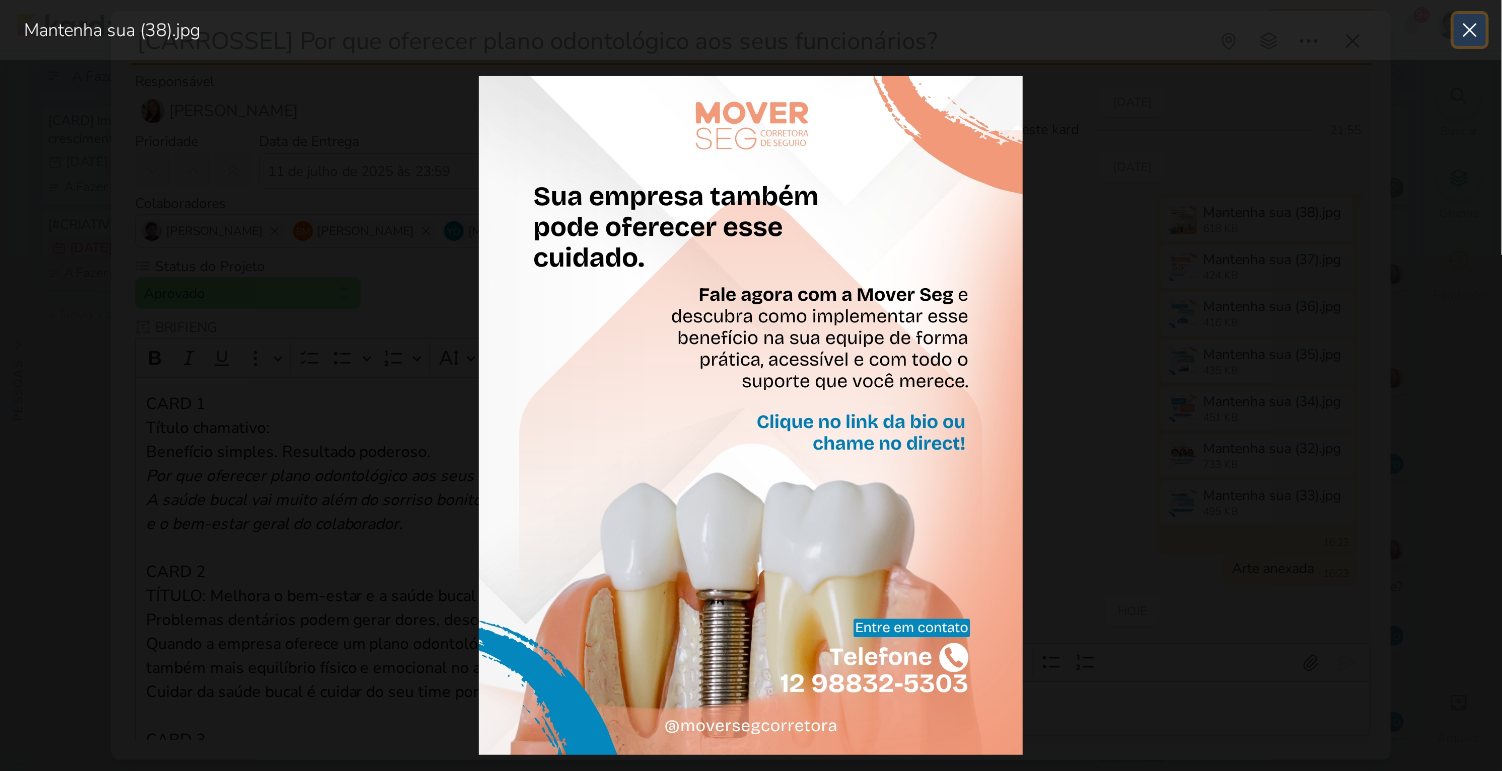 click at bounding box center (1470, 30) 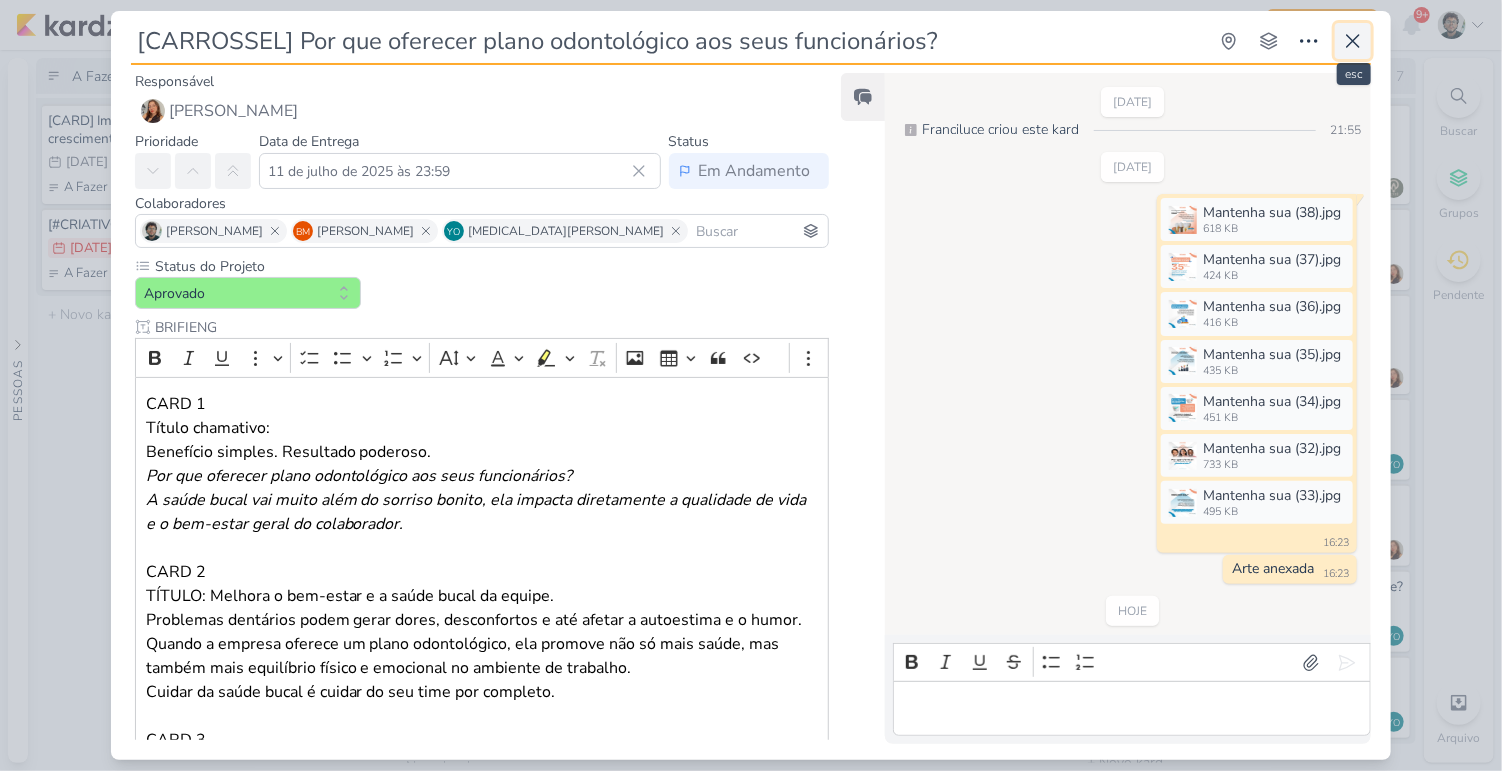 click 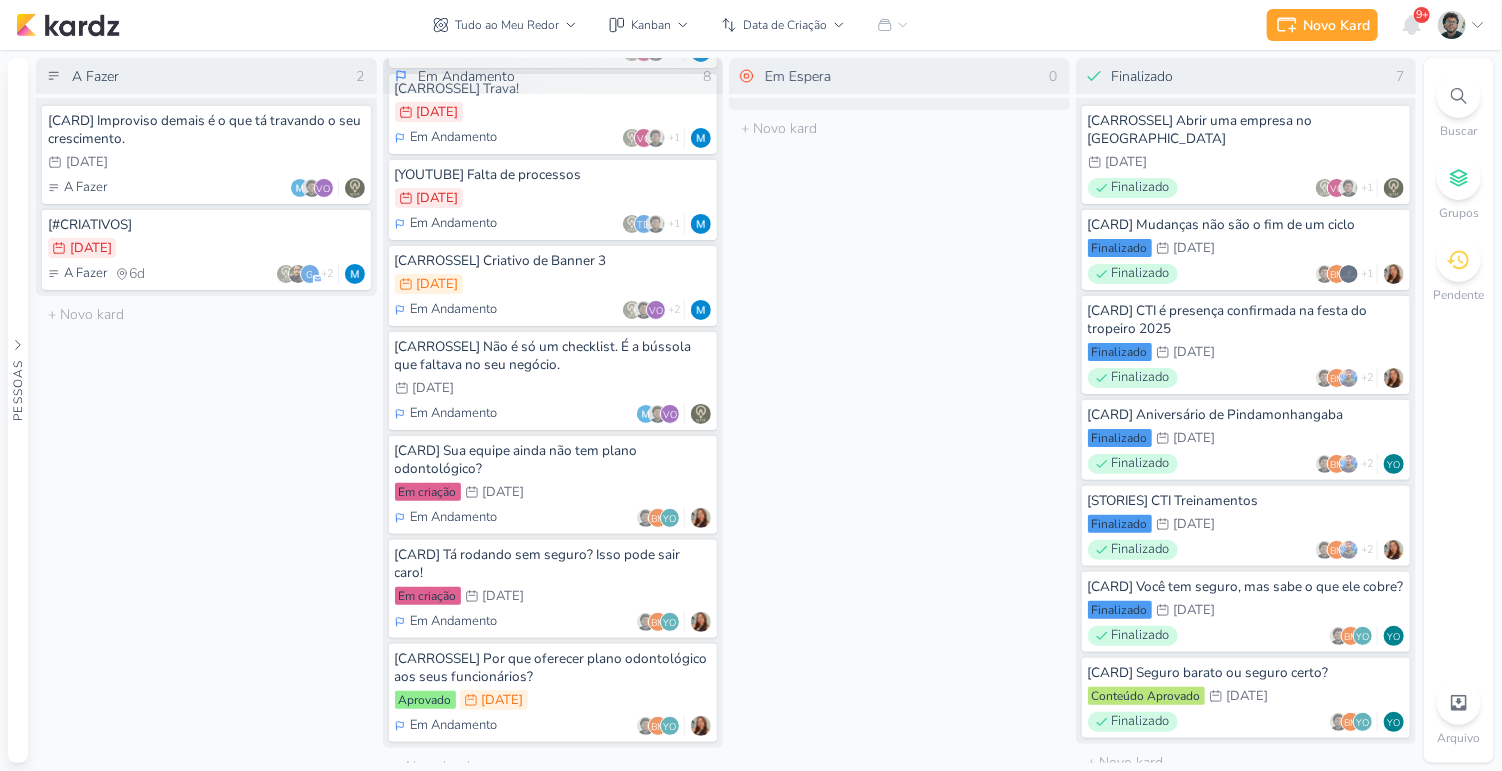 click on "Em Espera
0
O título do kard deve ter menos que 100 caracteres" at bounding box center (899, 410) 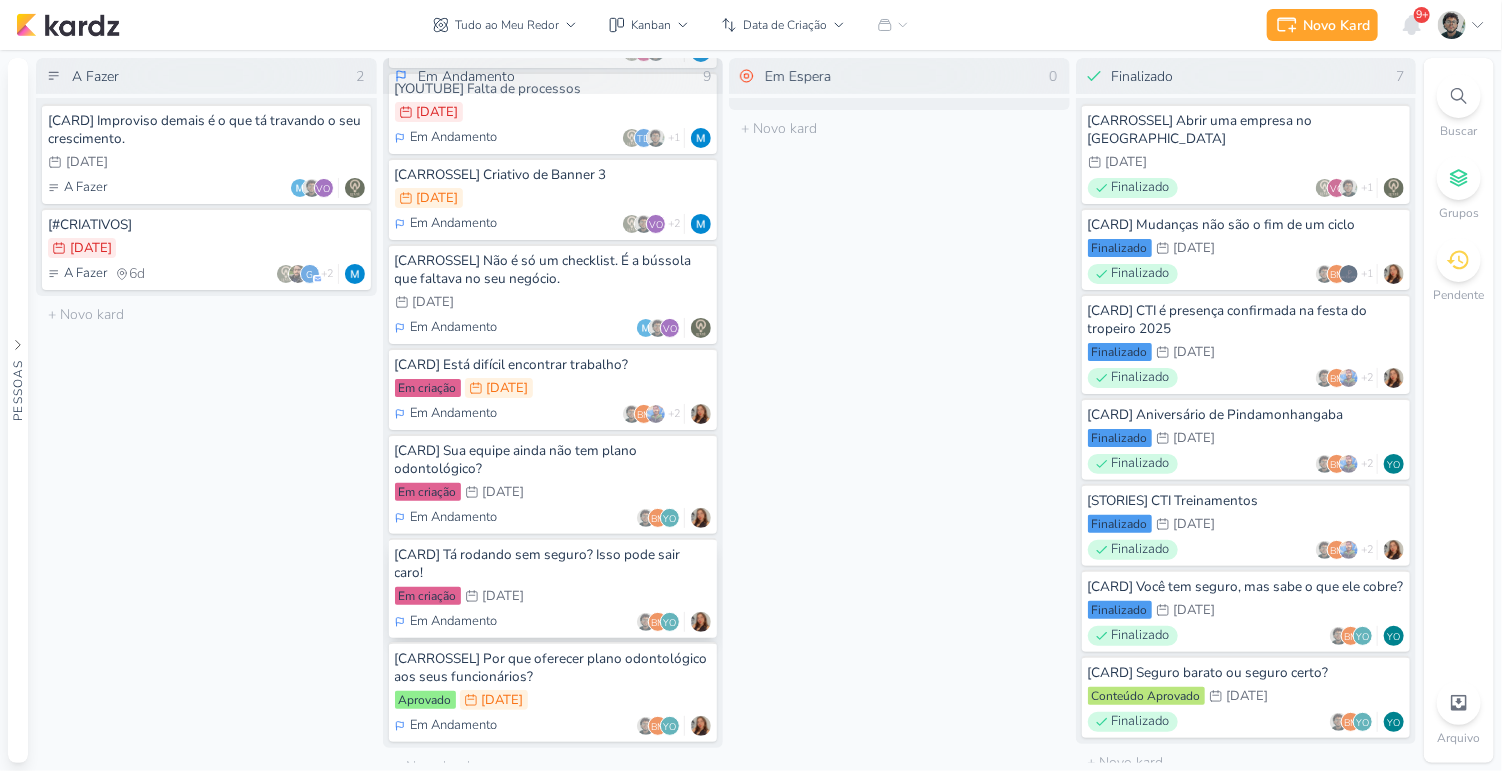 scroll, scrollTop: 0, scrollLeft: 0, axis: both 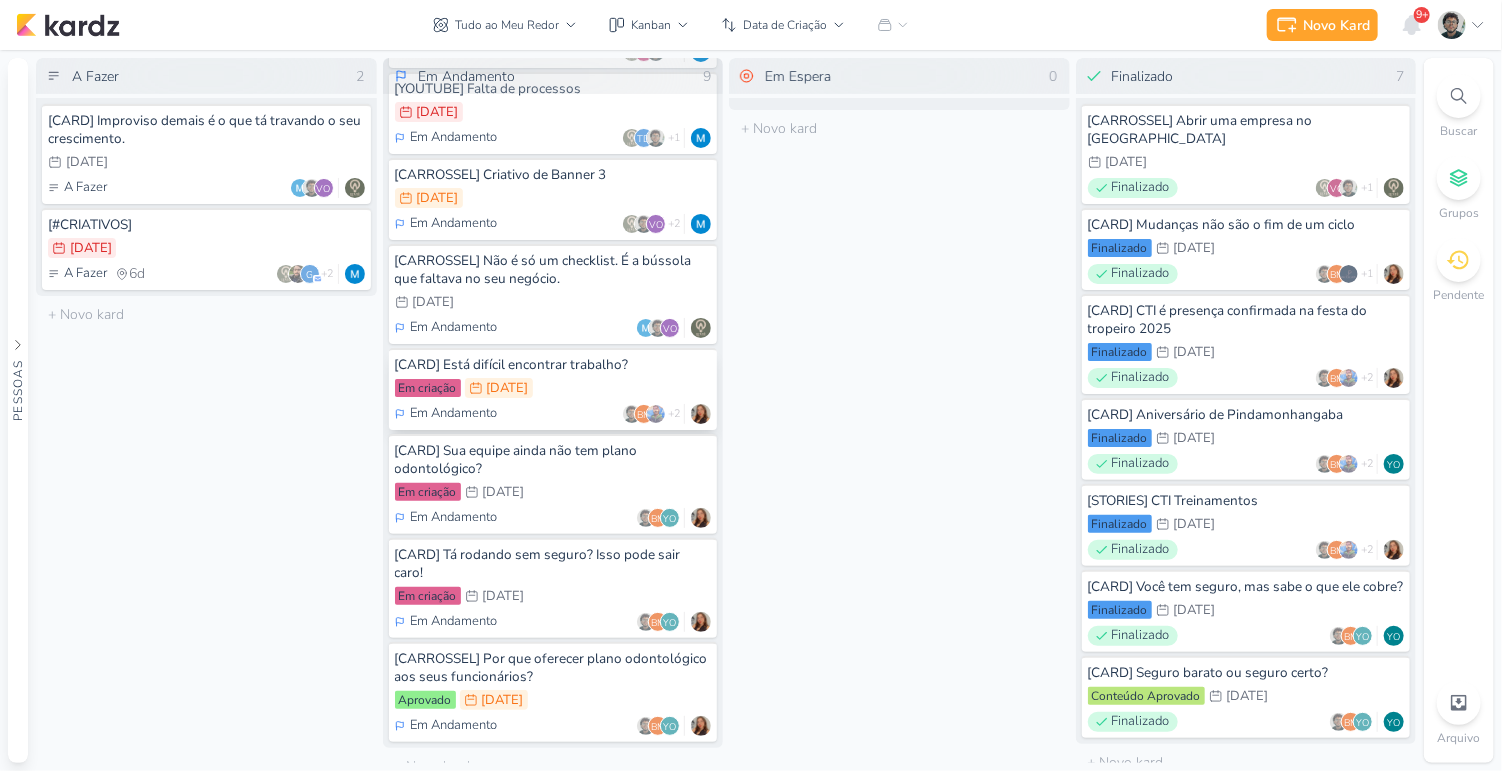 click on "Em criação
11/7
11 de jul" at bounding box center (553, 389) 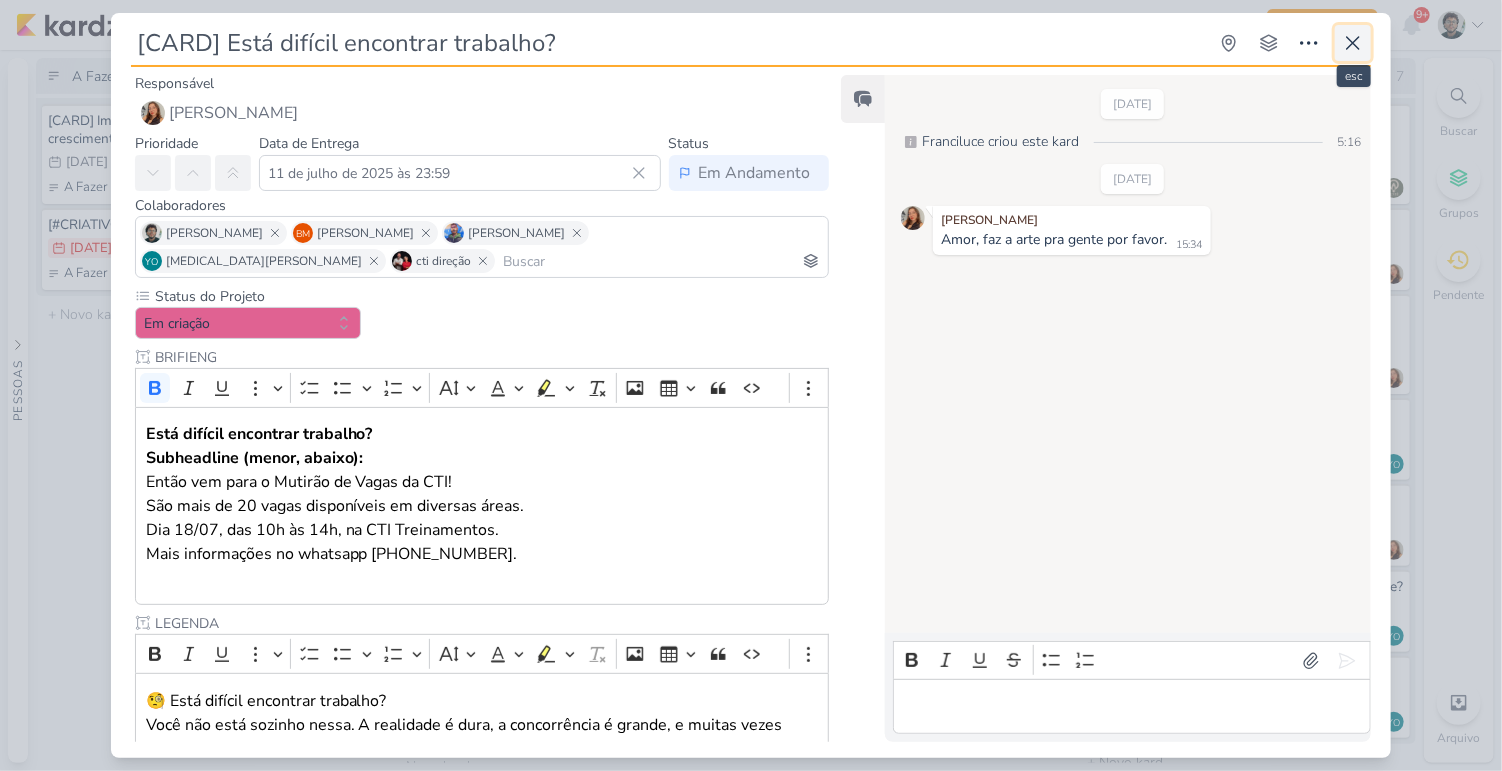 click at bounding box center [1353, 43] 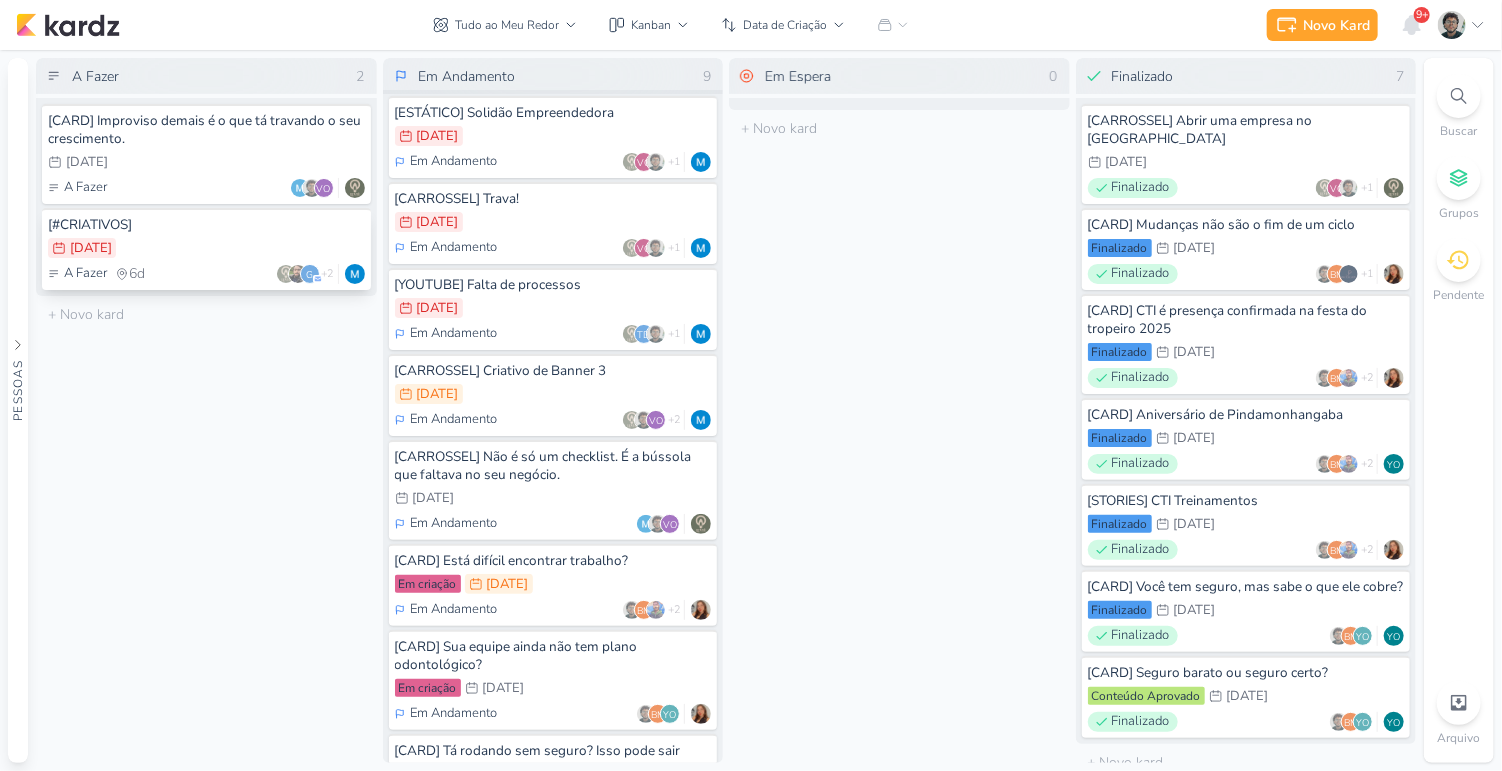 scroll, scrollTop: 0, scrollLeft: 0, axis: both 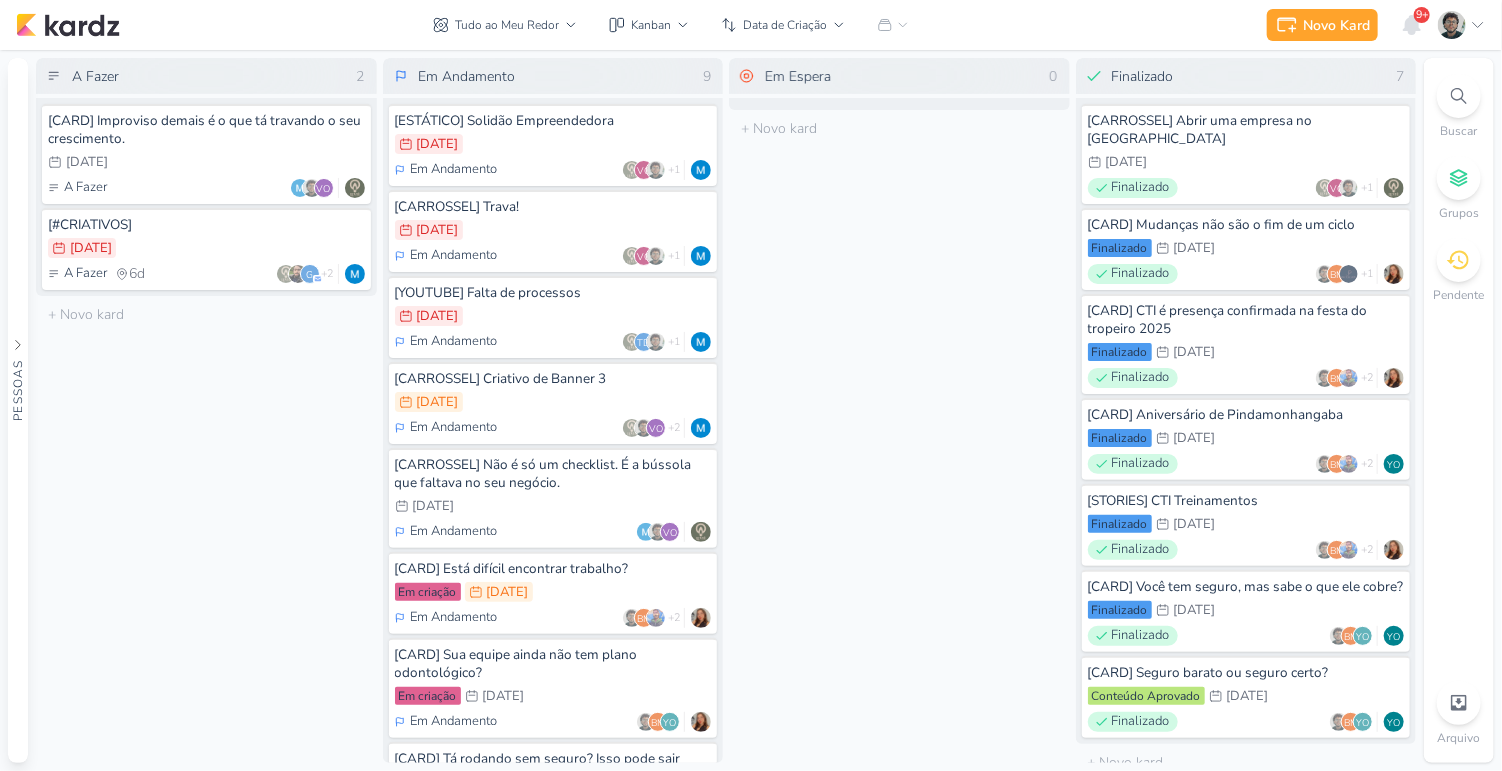 click on "[CARD] Está difícil encontrar trabalho?
Em criação
11/7
11 de jul
Em Andamento
BM
+2" at bounding box center [553, 593] 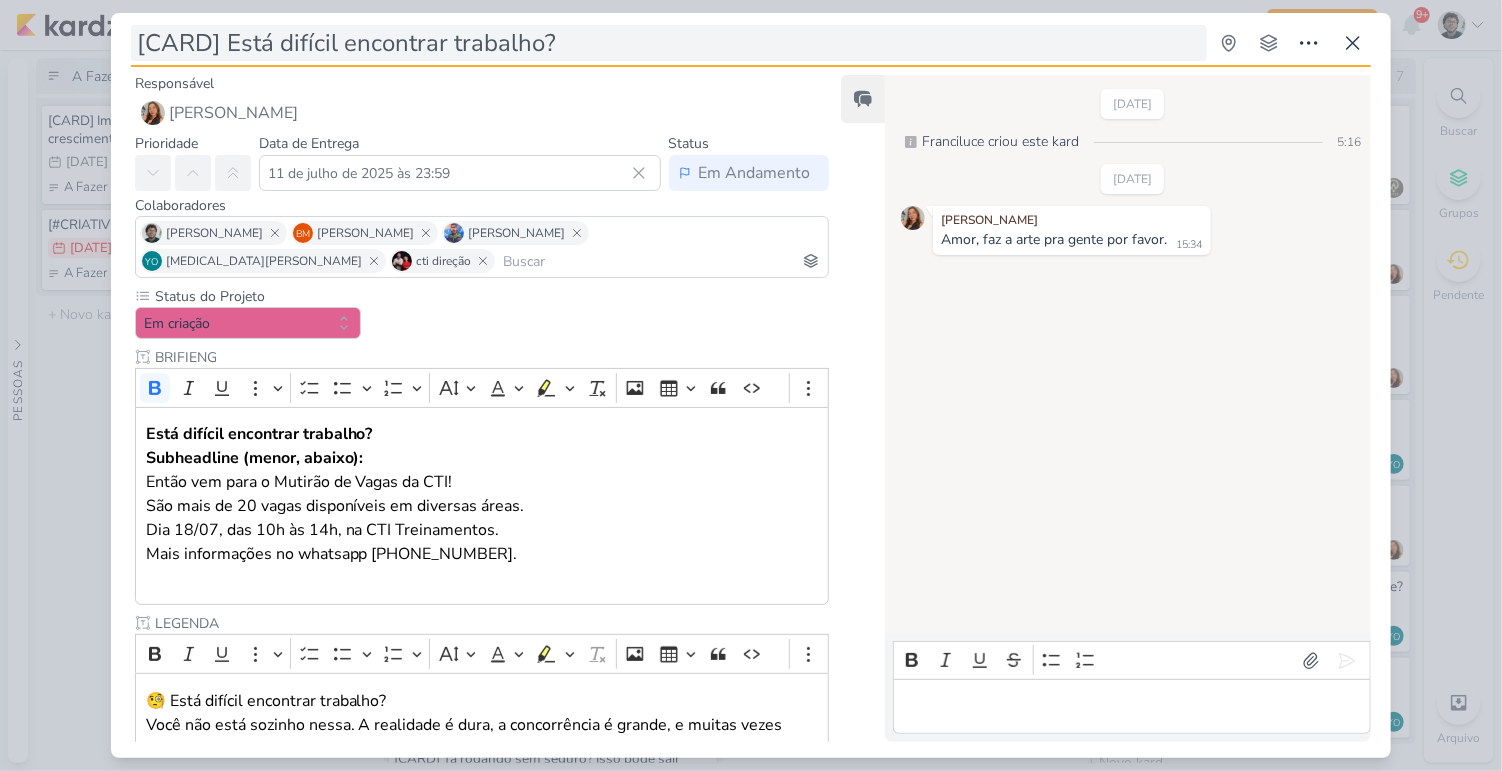 click on "[CARD] Está difícil encontrar trabalho?" at bounding box center [669, 43] 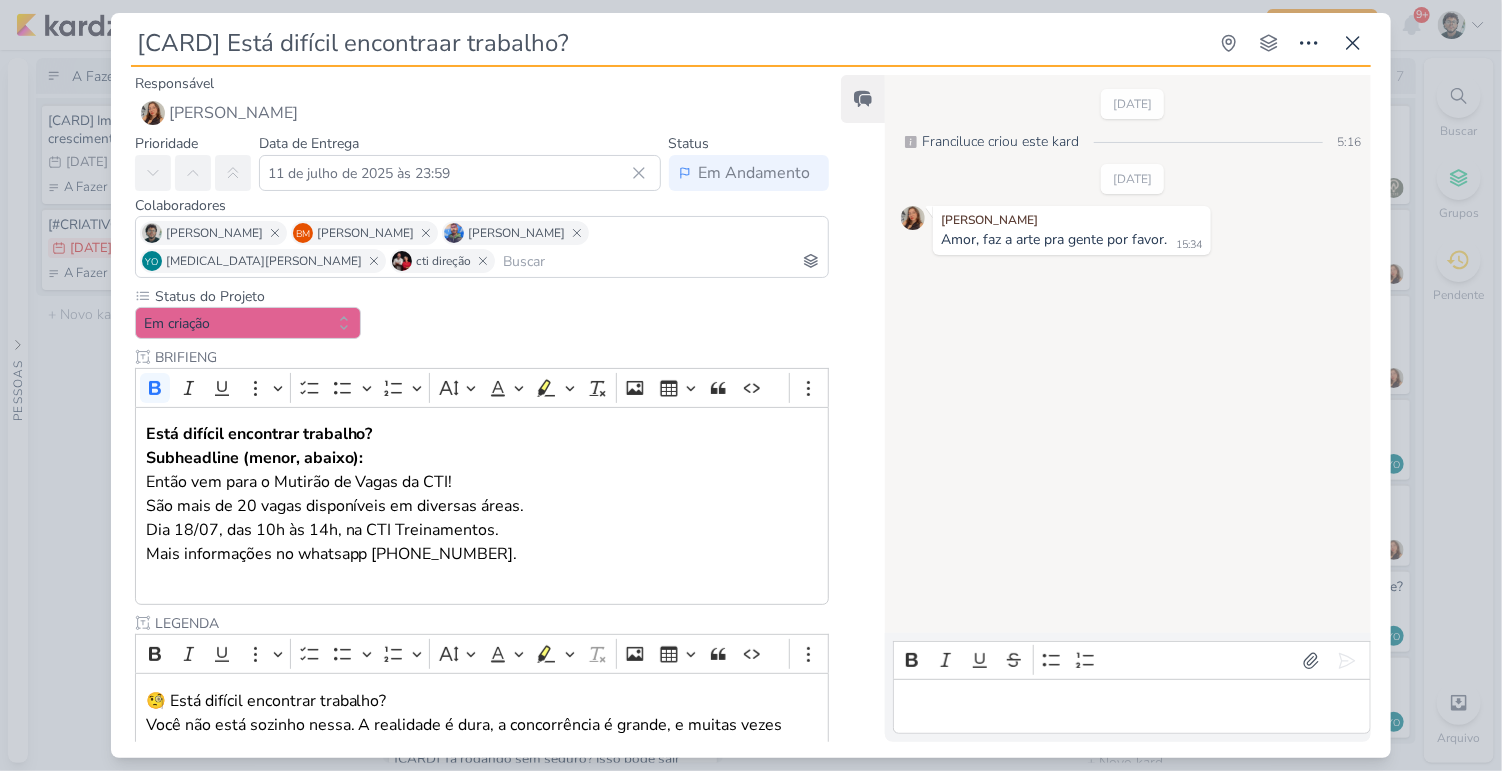 drag, startPoint x: 602, startPoint y: 41, endPoint x: -33, endPoint y: 17, distance: 635.45337 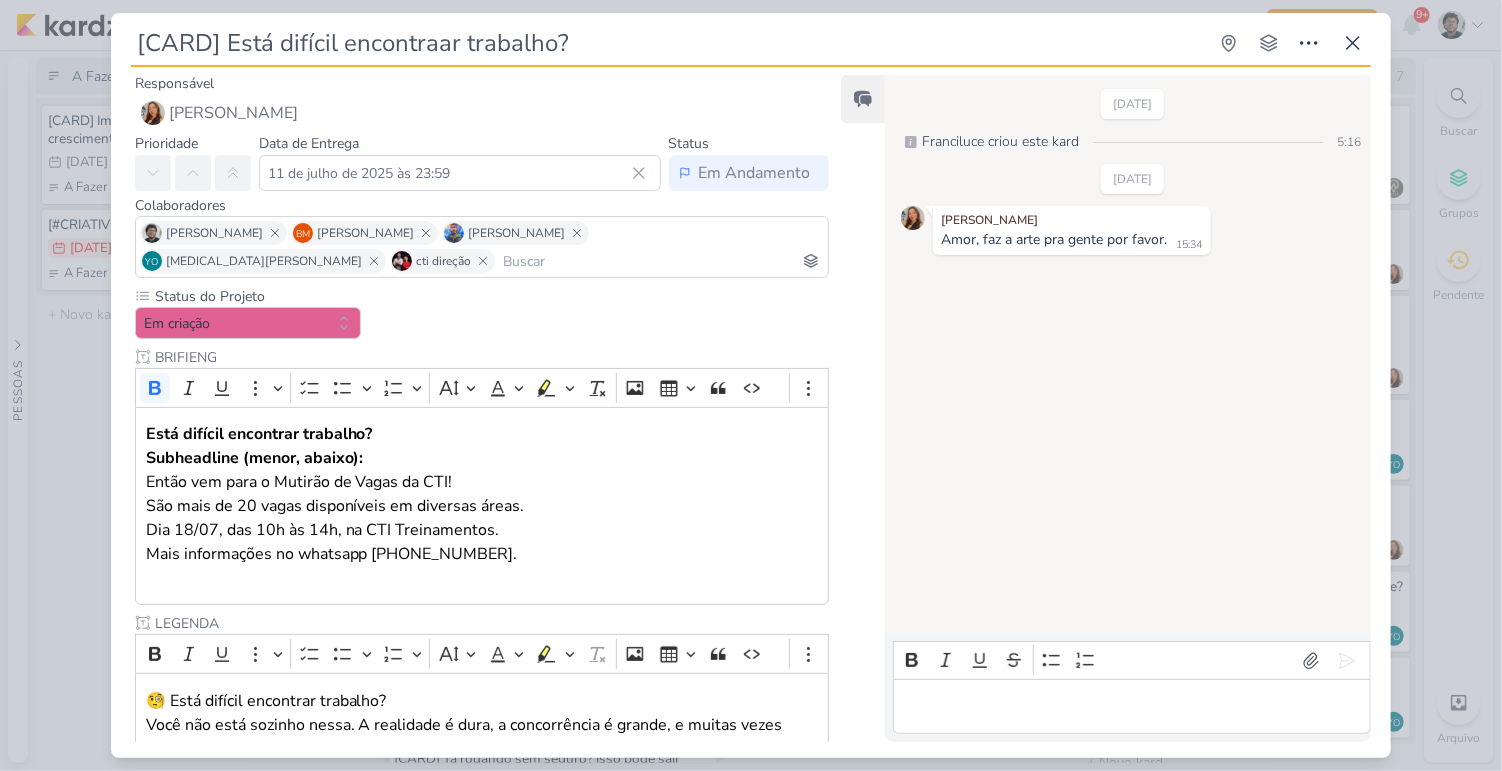 click on "1.99.0
Novo Kard
Ctrl + k
9+
Centro de Notificações
somente não lidas
marcar todas como lidas" at bounding box center [751, 385] 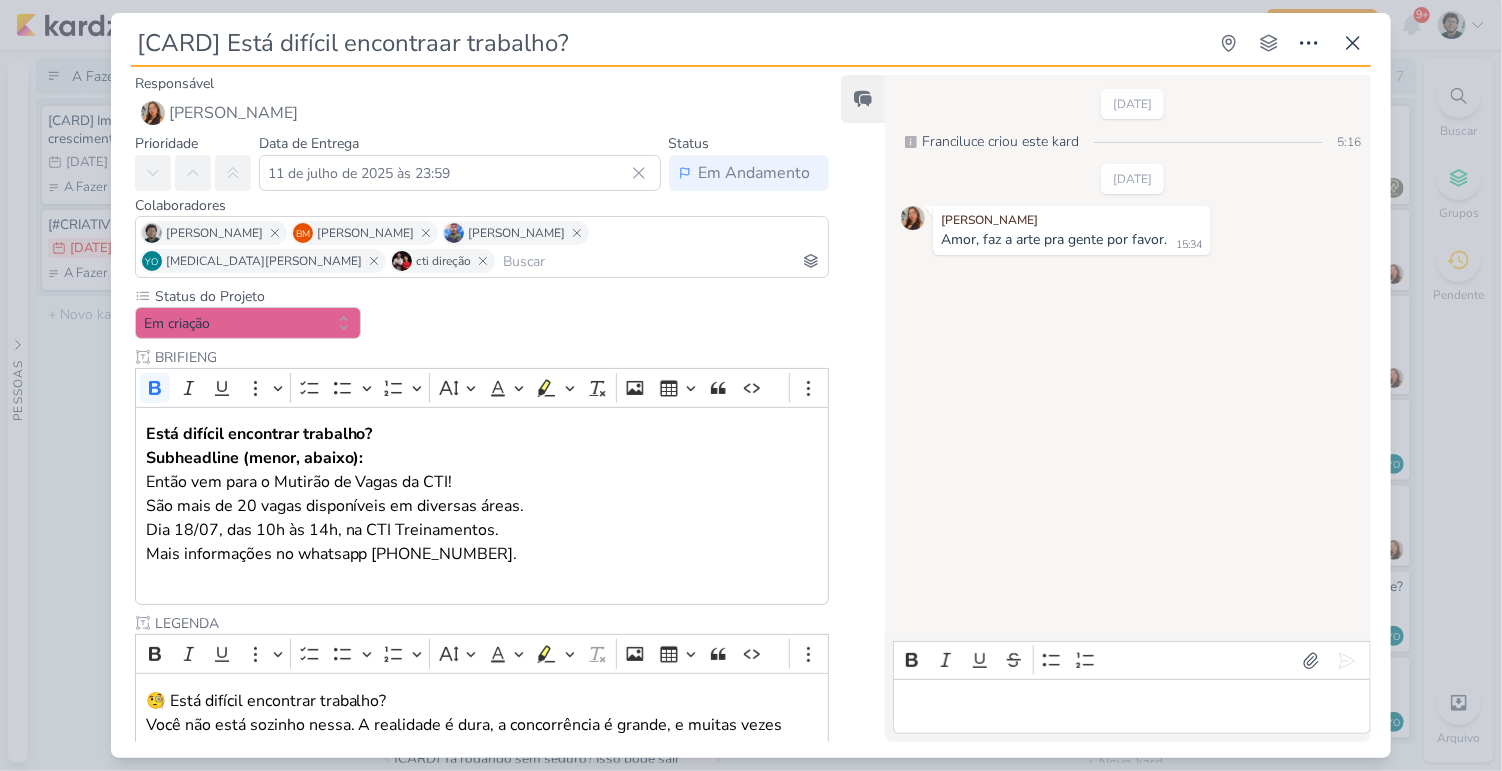 click on "[CARD] Está difícil encontraar trabalho?" at bounding box center (669, 43) 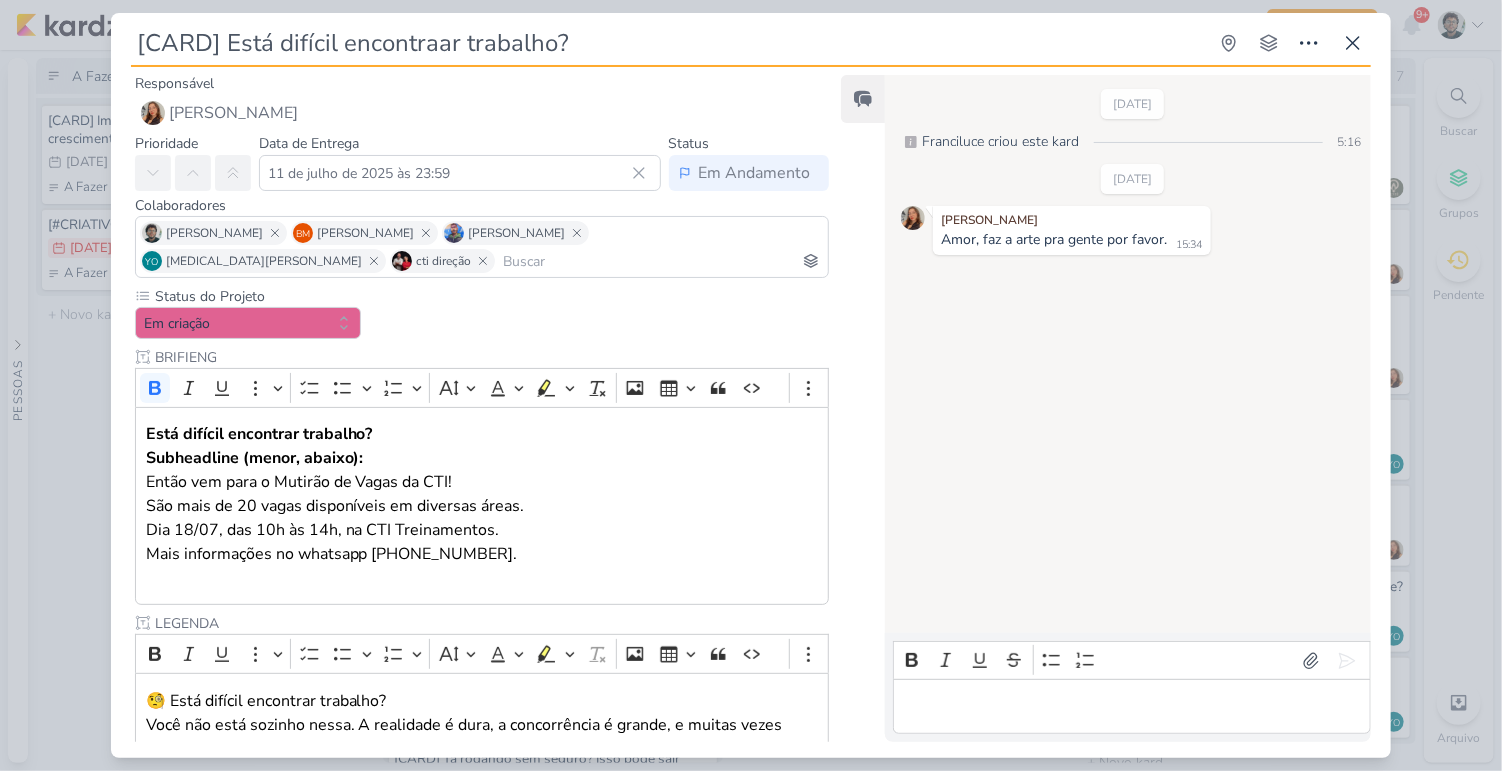 type on "[CARD] Está difícil encontrar trabalho?" 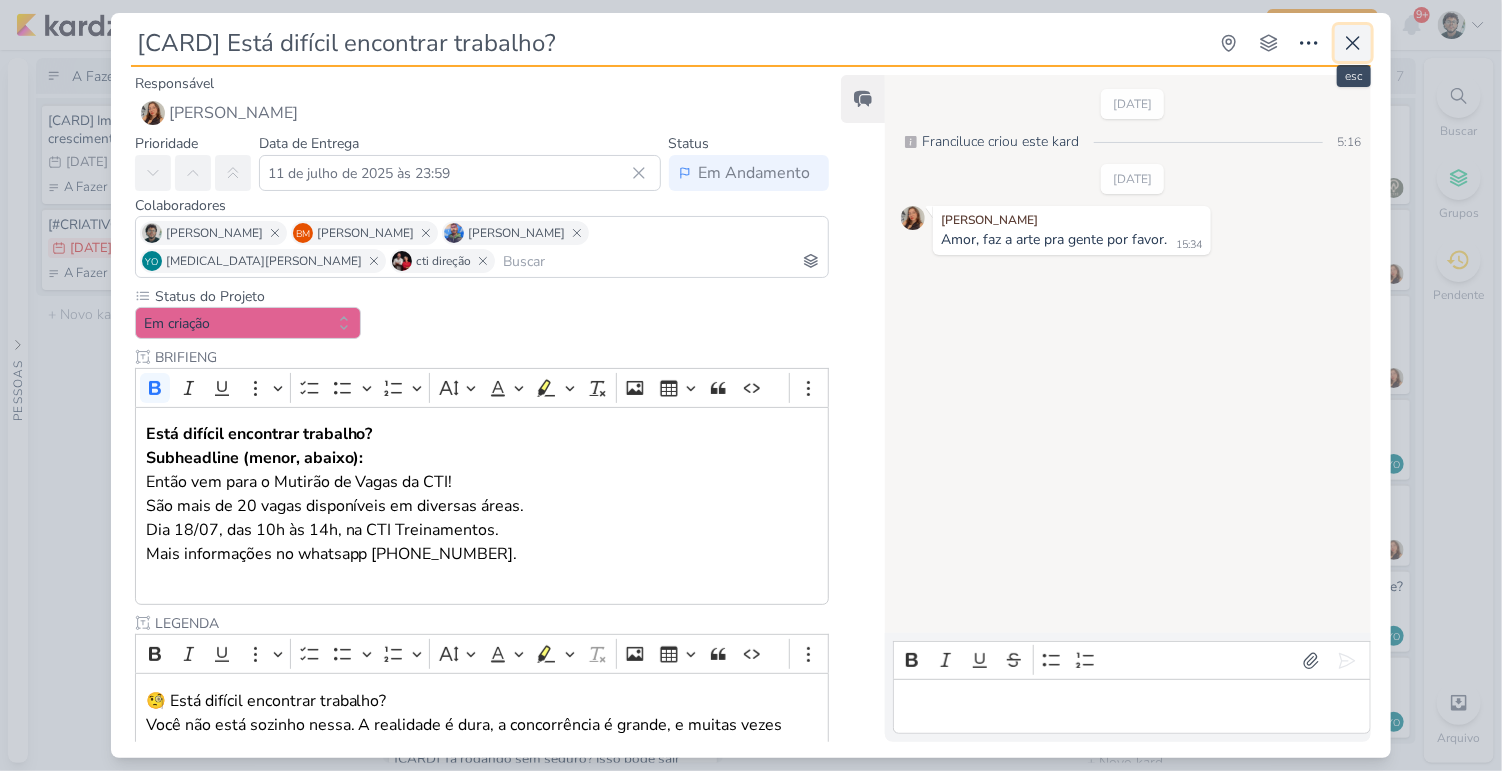 click at bounding box center [1353, 43] 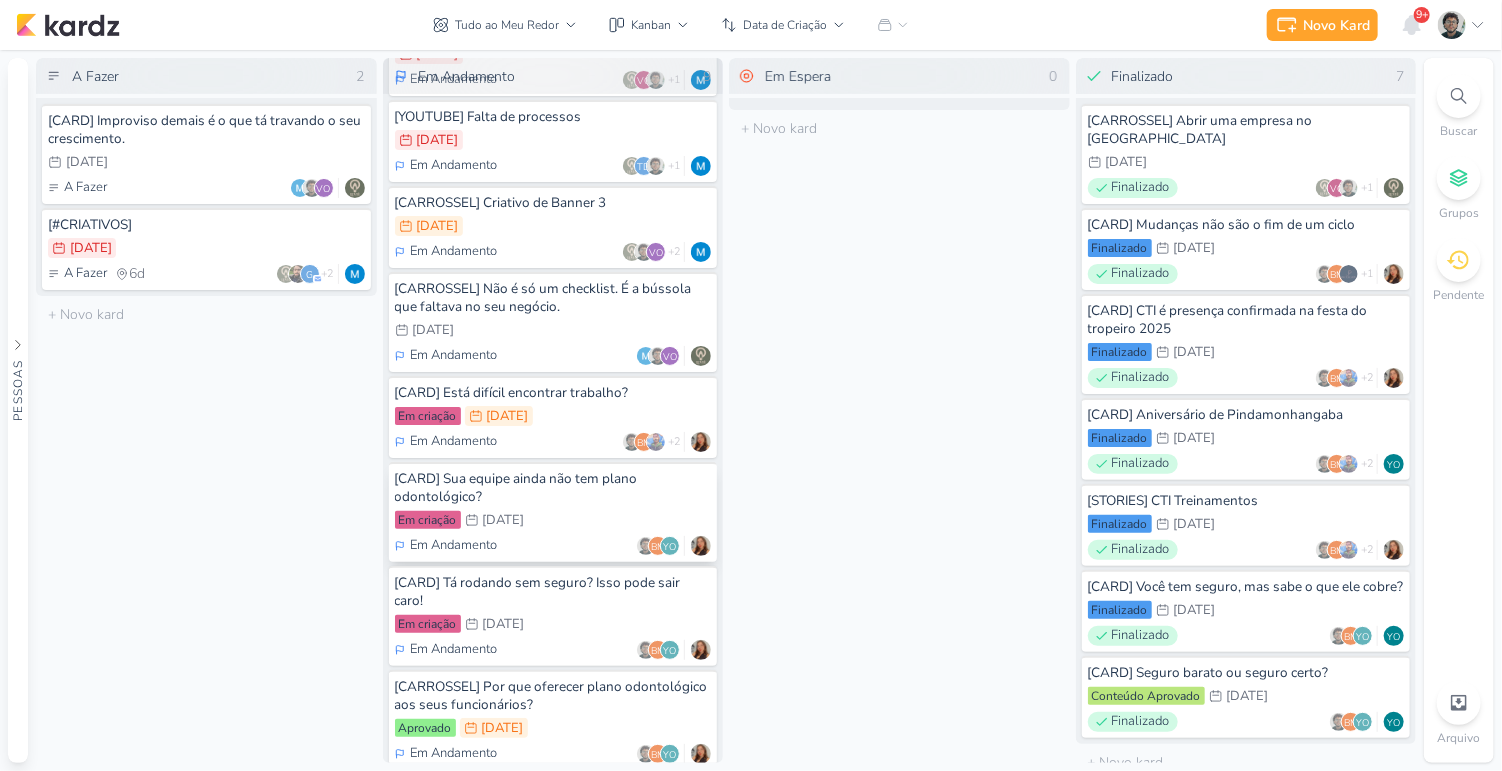 scroll, scrollTop: 204, scrollLeft: 0, axis: vertical 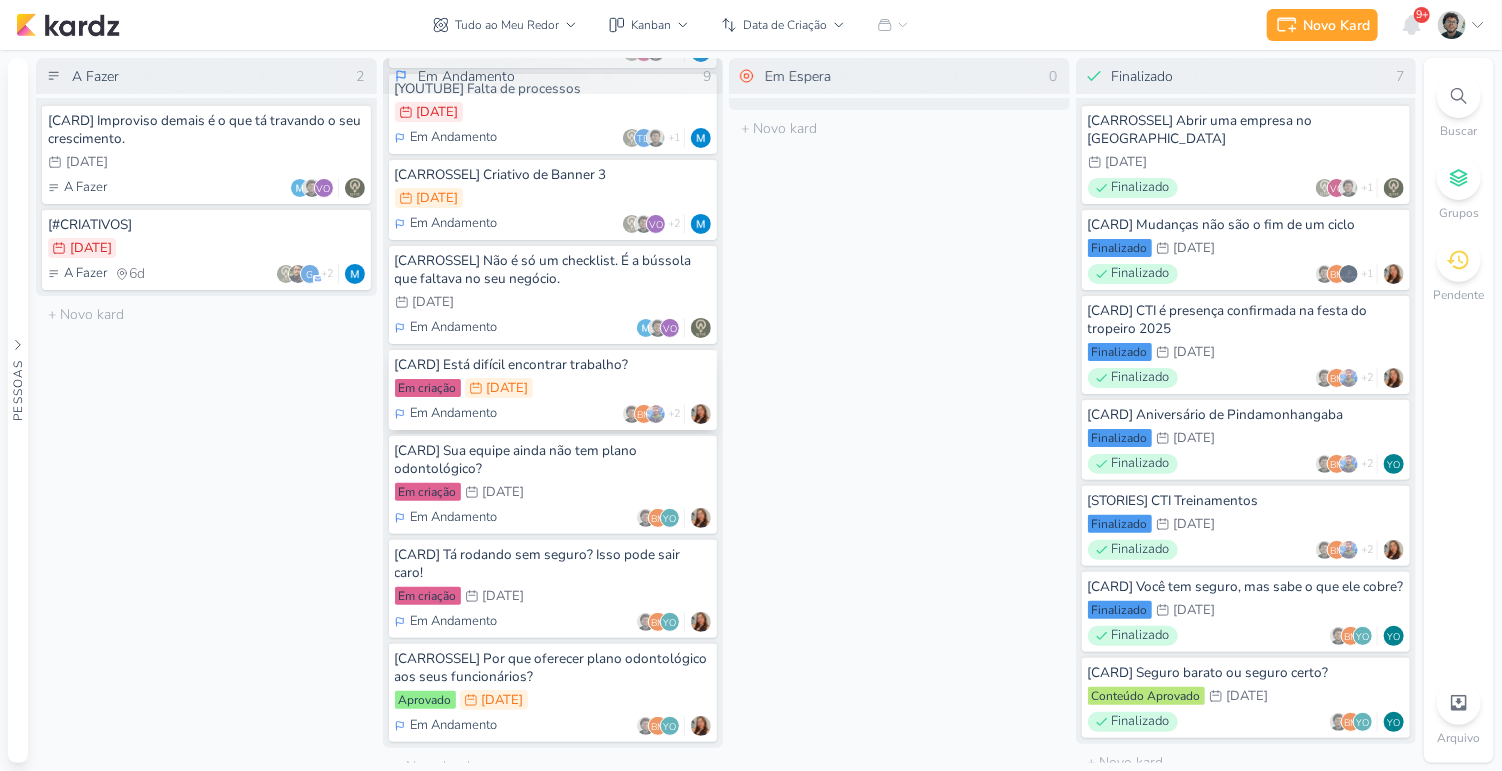 click on "[CARD] Está difícil encontrar trabalho?
Em criação
11/7
11 de jul
Em Andamento
BM
+2" at bounding box center [553, 389] 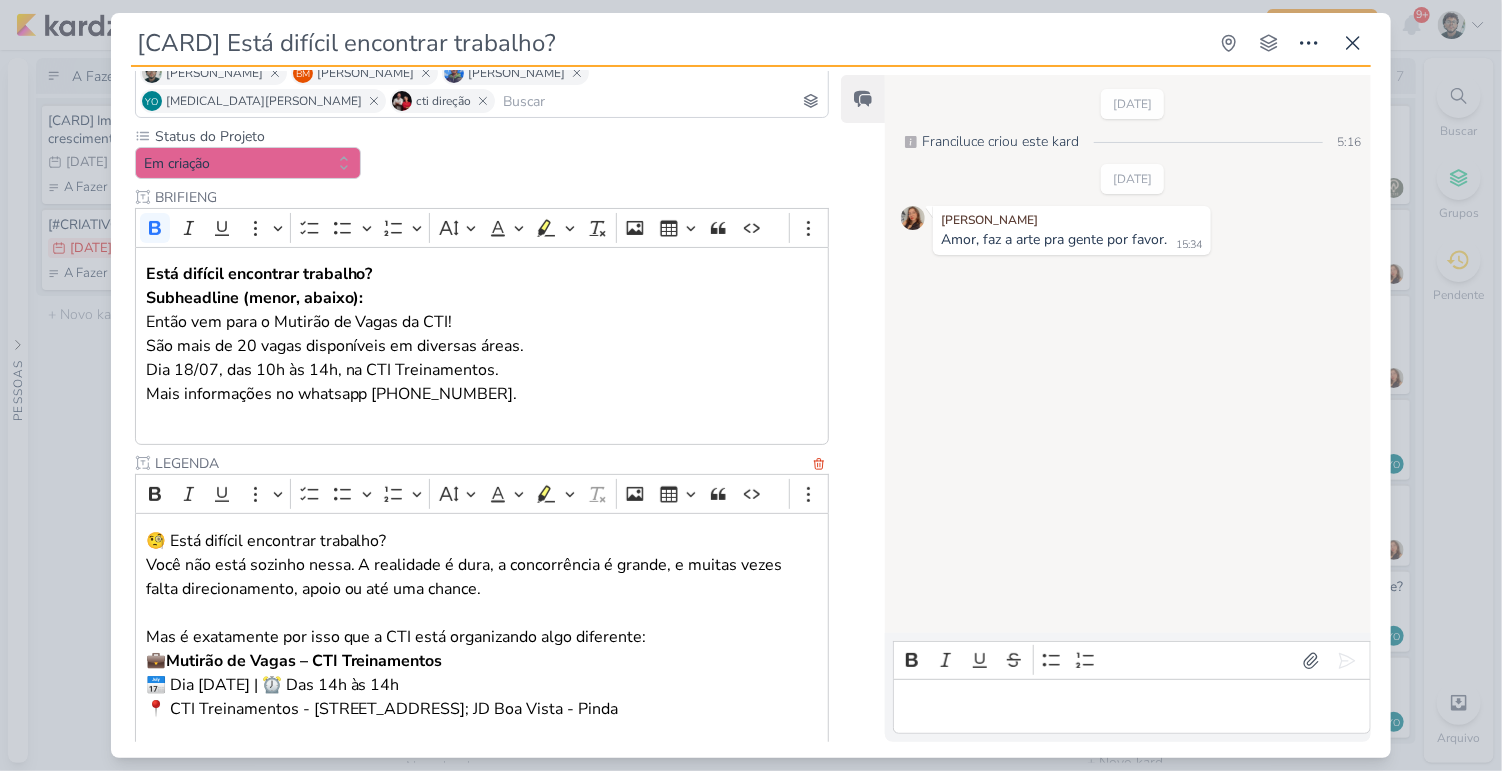 scroll, scrollTop: 0, scrollLeft: 0, axis: both 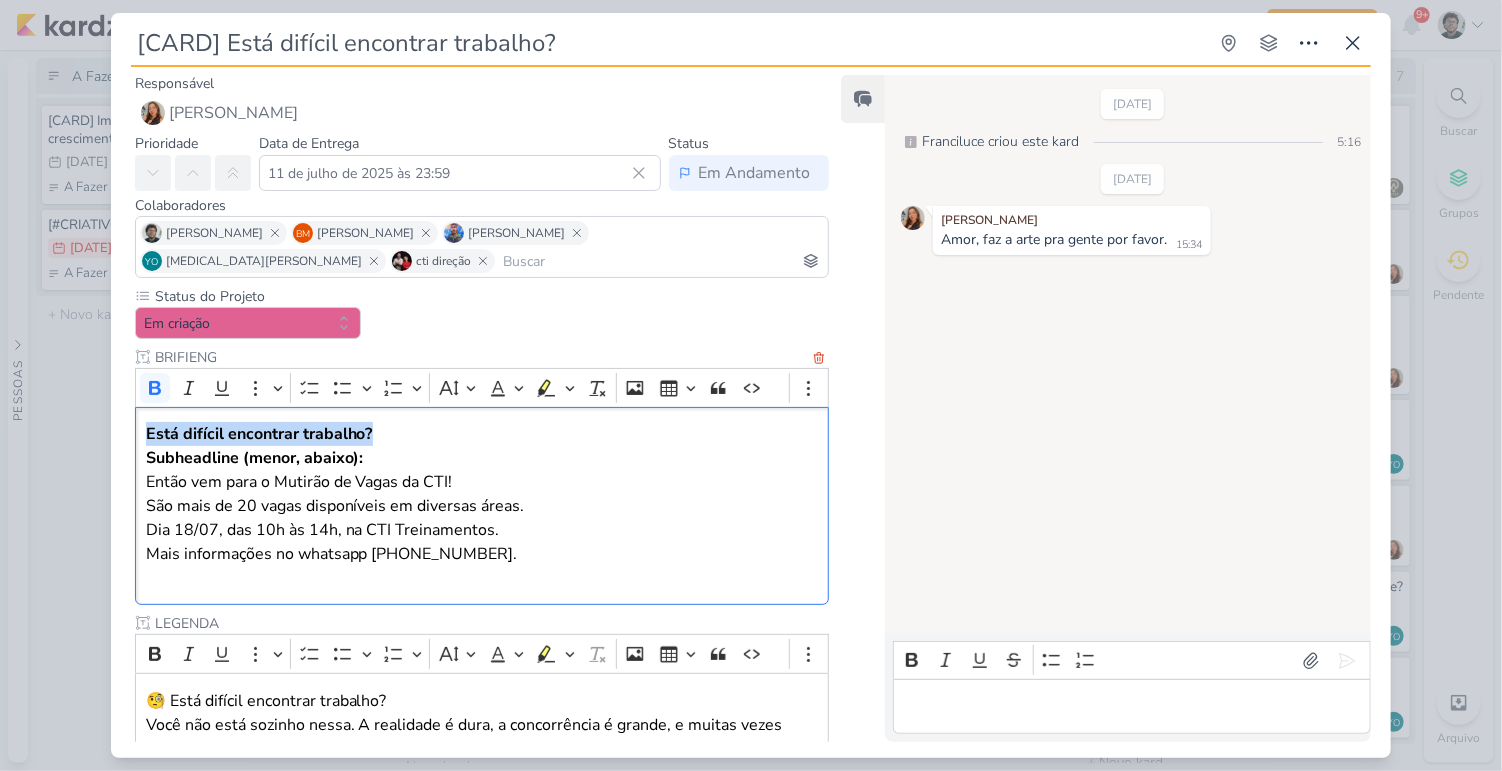 drag, startPoint x: 146, startPoint y: 435, endPoint x: 412, endPoint y: 430, distance: 266.047 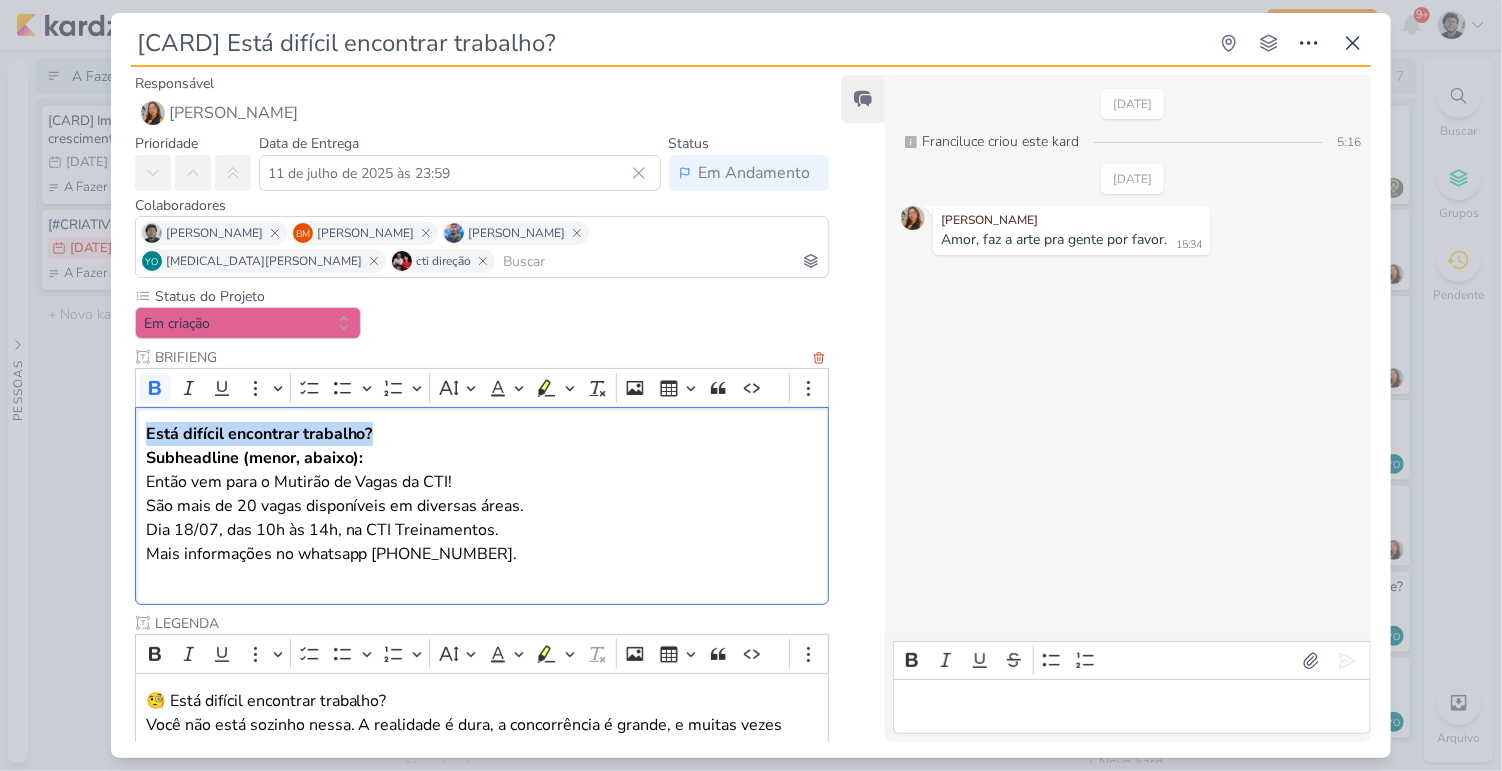 click on "Está difícil encontrar trabalho?" at bounding box center [482, 434] 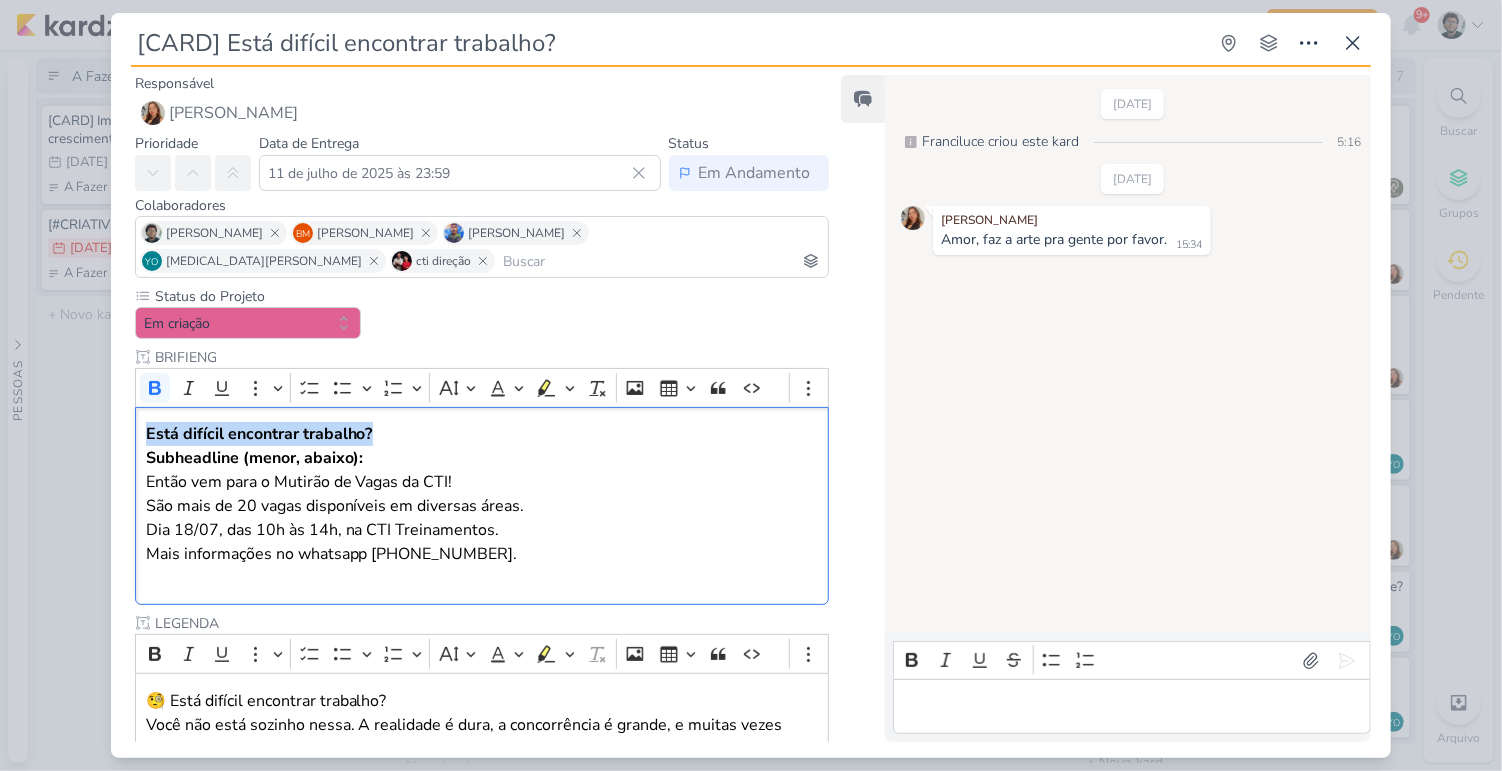 copy on "Está difícil encontrar trabalho?" 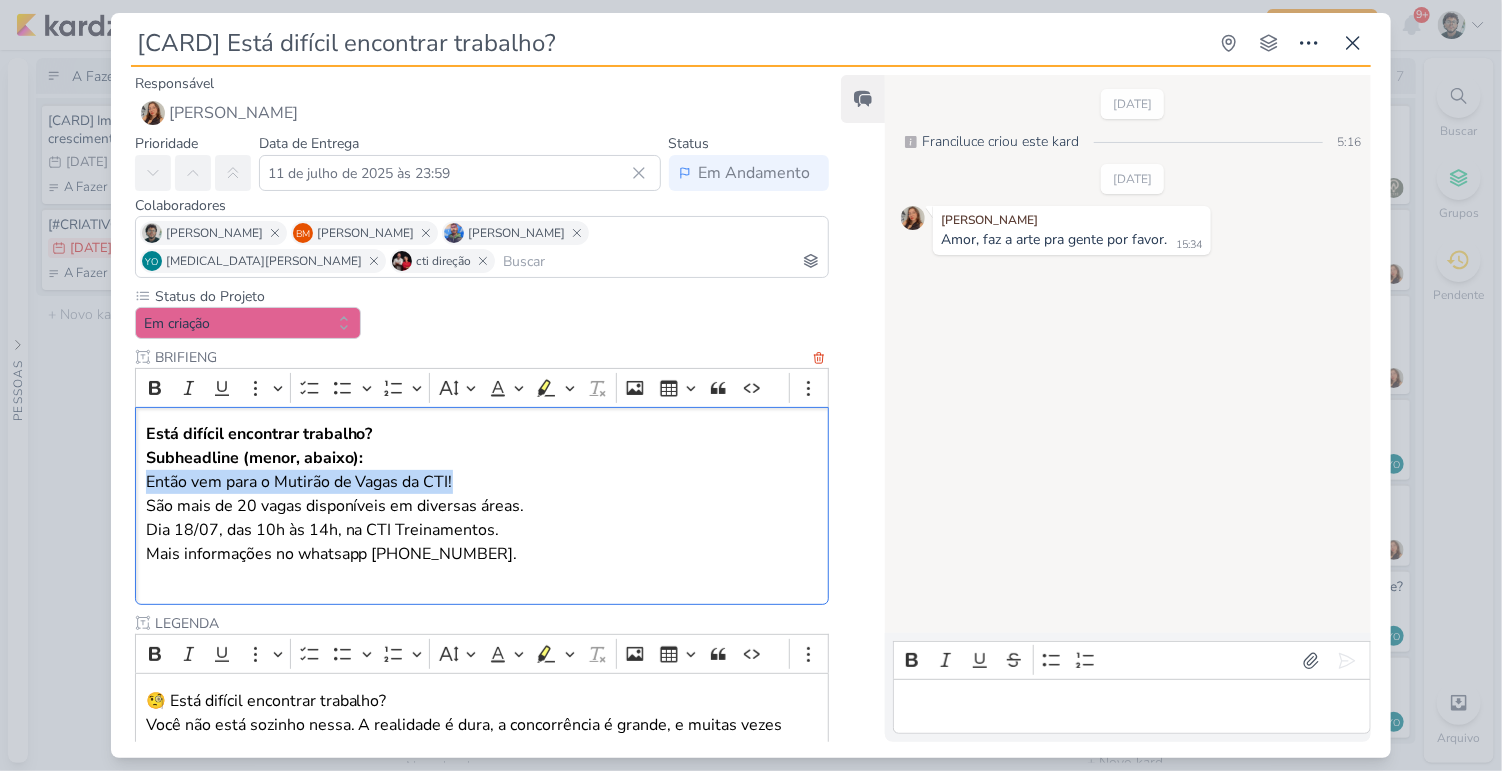 drag, startPoint x: 138, startPoint y: 484, endPoint x: 455, endPoint y: 484, distance: 317 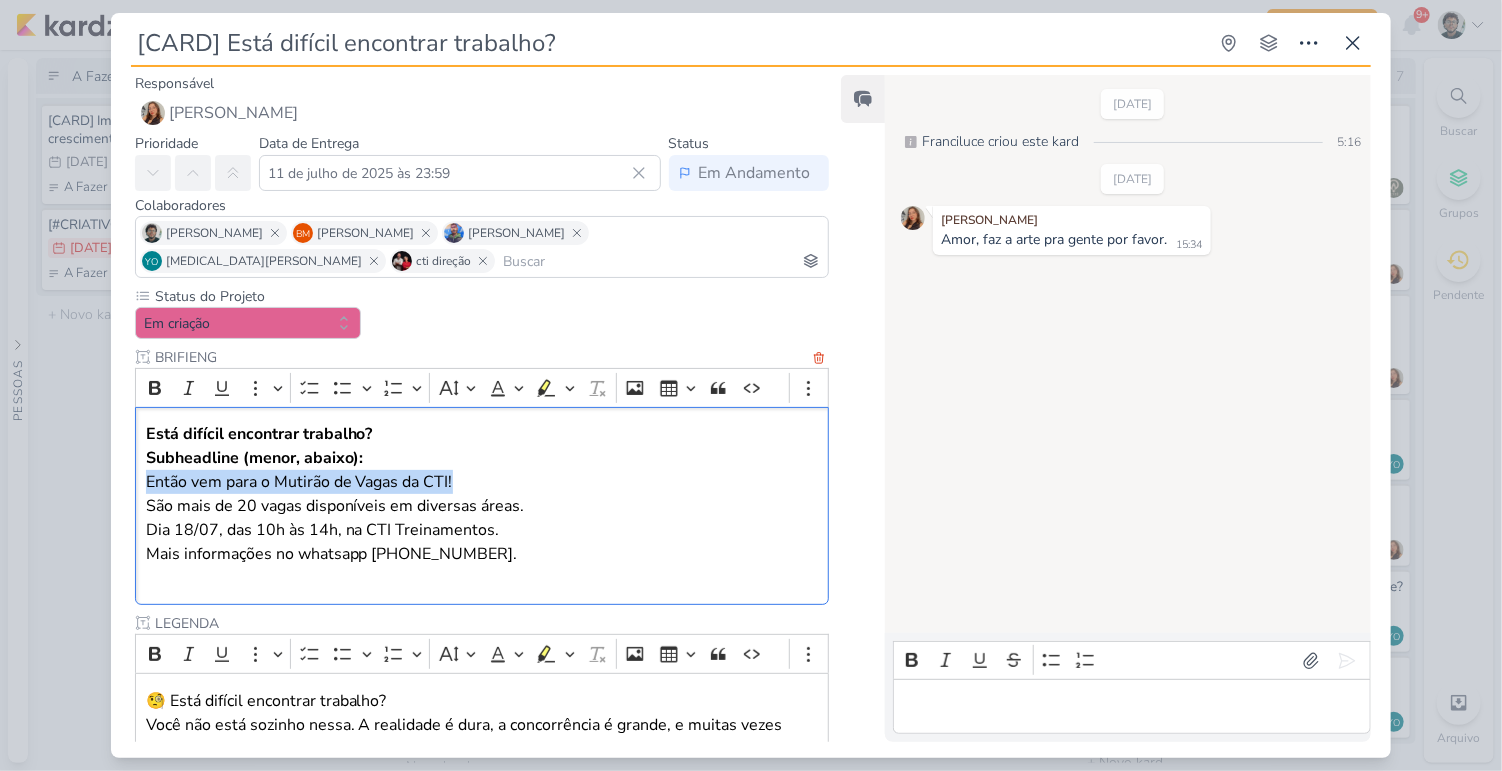 click on "Está difícil encontrar trabalho? Subheadline (menor, abaixo): Então vem para o Mutirão de Vagas da CTI! São mais de 20 vagas disponíveis em diversas áreas.  Dia 18/07, das 10h às 14h, na CTI Treinamentos. Mais informações no whatsapp (12)98846-2268." at bounding box center [482, 506] 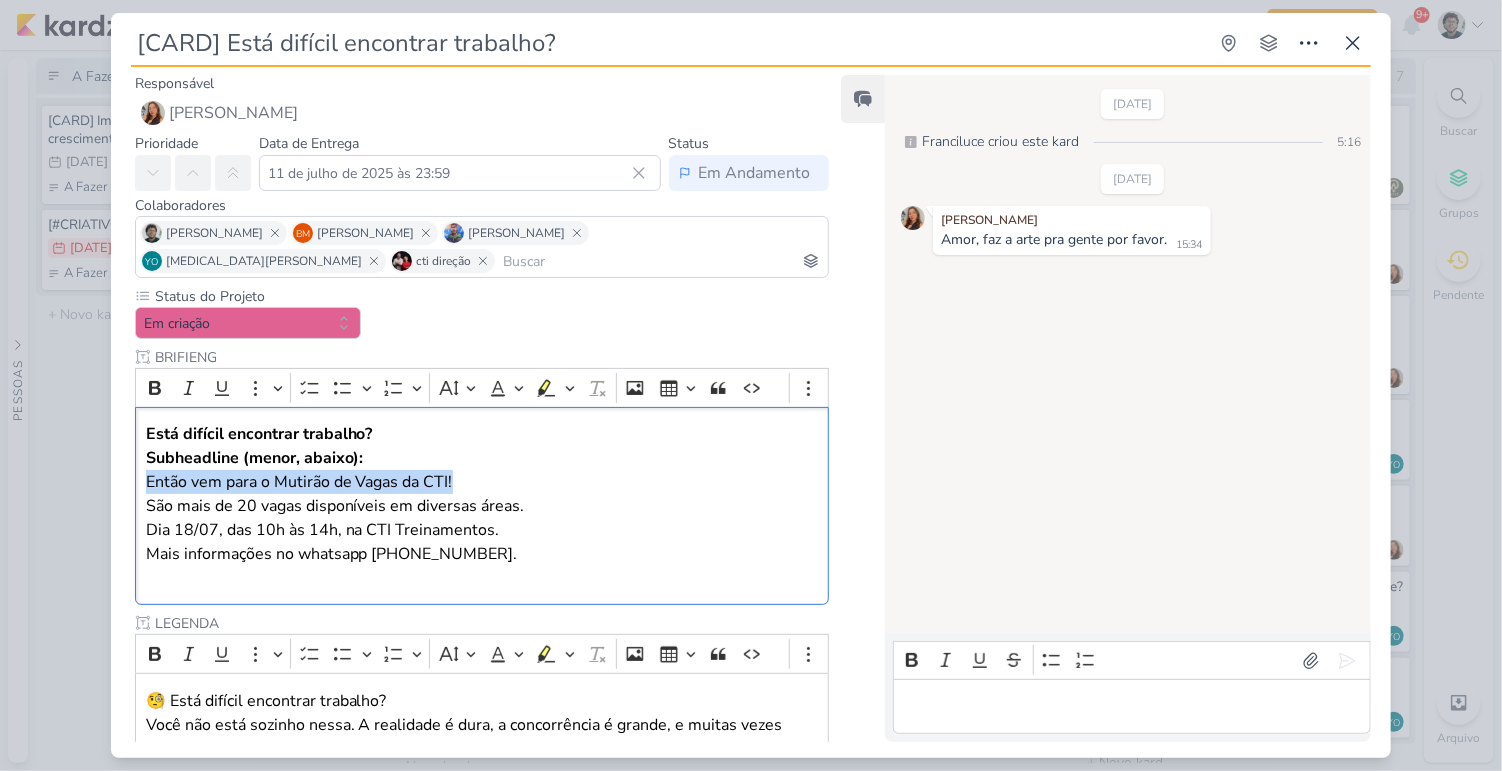 copy on "Então vem para o Mutirão de Vagas da CTI!" 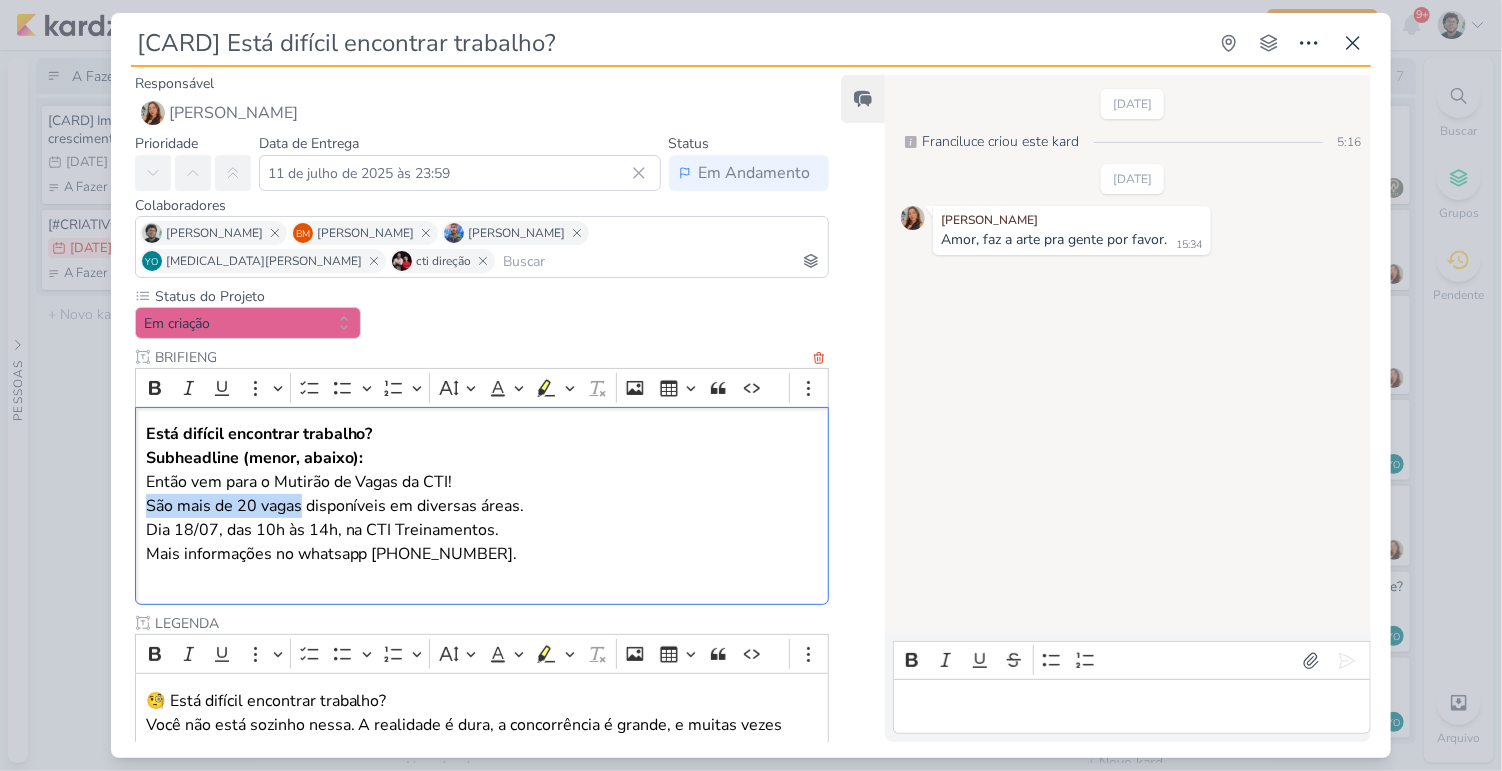 drag, startPoint x: 142, startPoint y: 508, endPoint x: 303, endPoint y: 509, distance: 161.00311 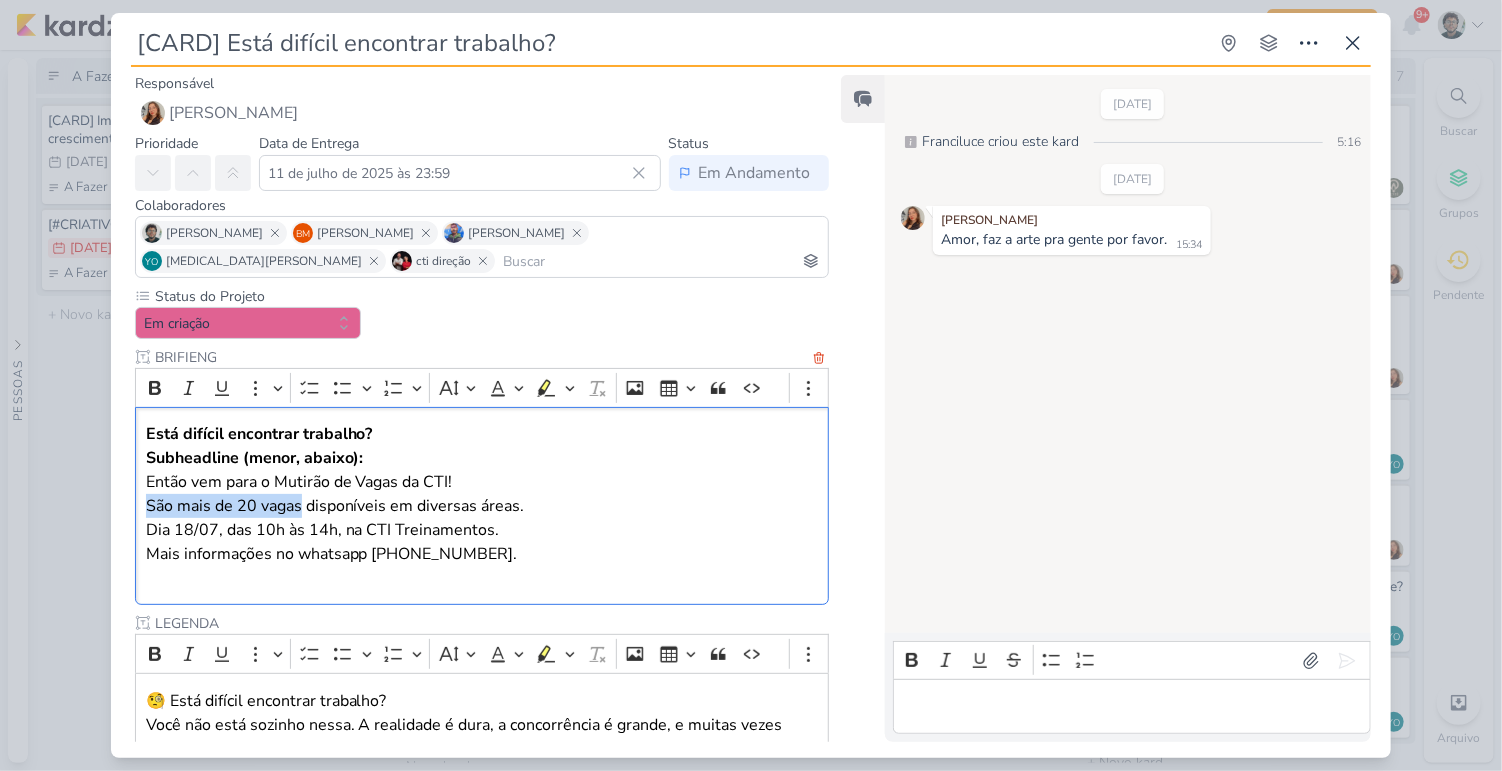 click on "Está difícil encontrar trabalho? Subheadline (menor, abaixo): Então vem para o Mutirão de Vagas da CTI! São mais de 20 vagas disponíveis em diversas áreas.  Dia 18/07, das 10h às 14h, na CTI Treinamentos. Mais informações no whatsapp (12)98846-2268." at bounding box center (482, 506) 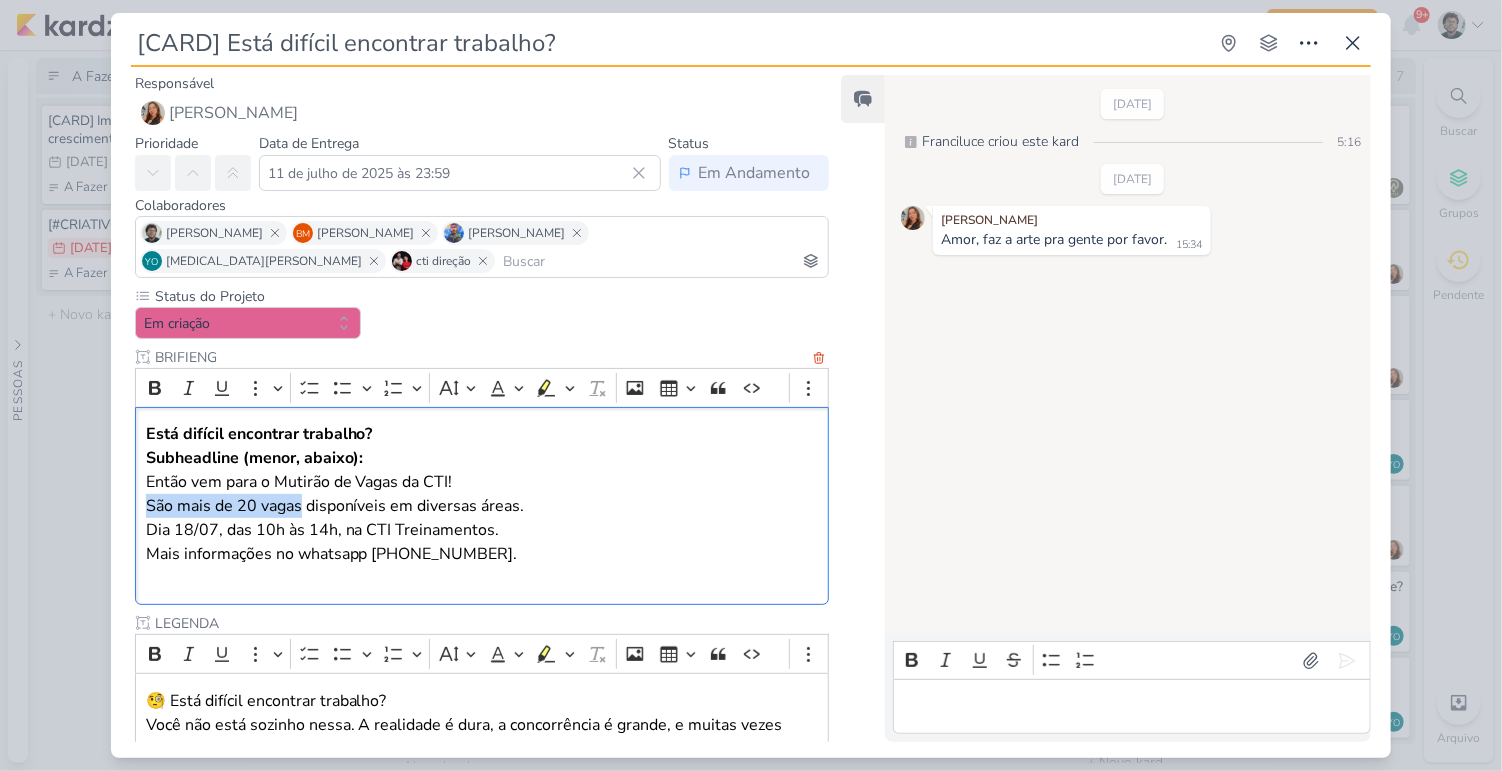 copy on "São mais de 20 vagas" 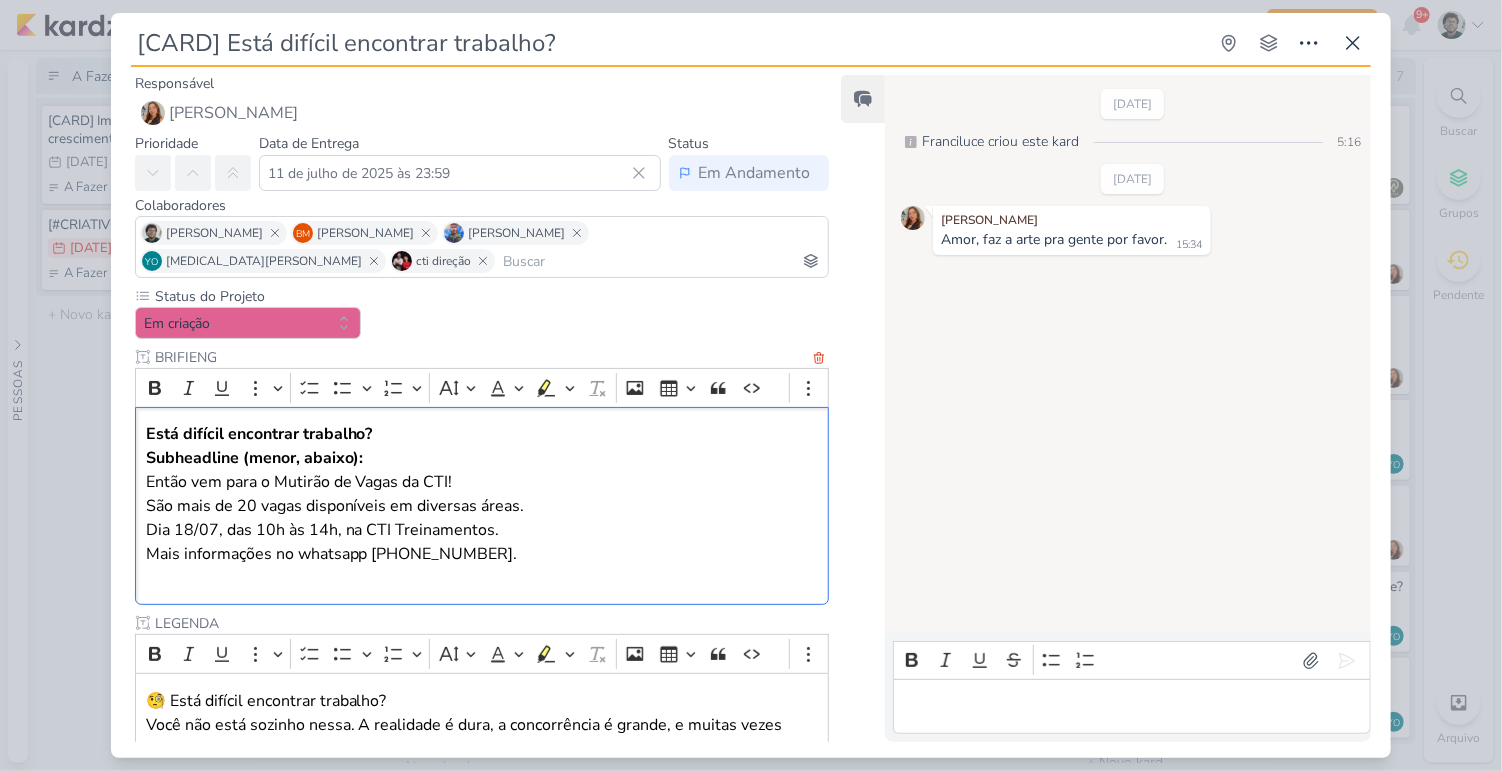 click on "São mais de 20 vagas disponíveis em diversas áreas.  Dia 18/07, das 10h às 14h, na CTI Treinamentos." at bounding box center [482, 518] 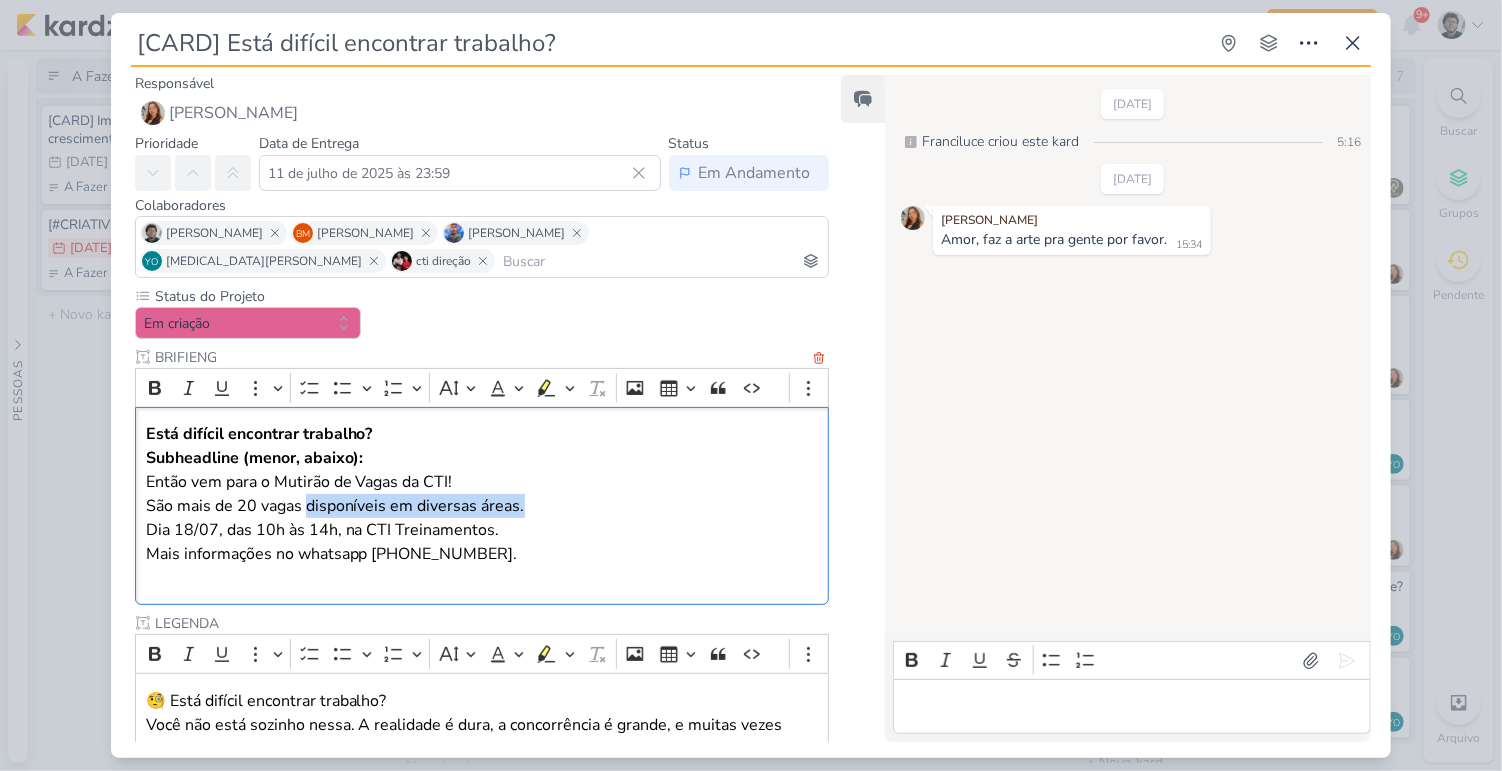 drag, startPoint x: 306, startPoint y: 507, endPoint x: 516, endPoint y: 509, distance: 210.00952 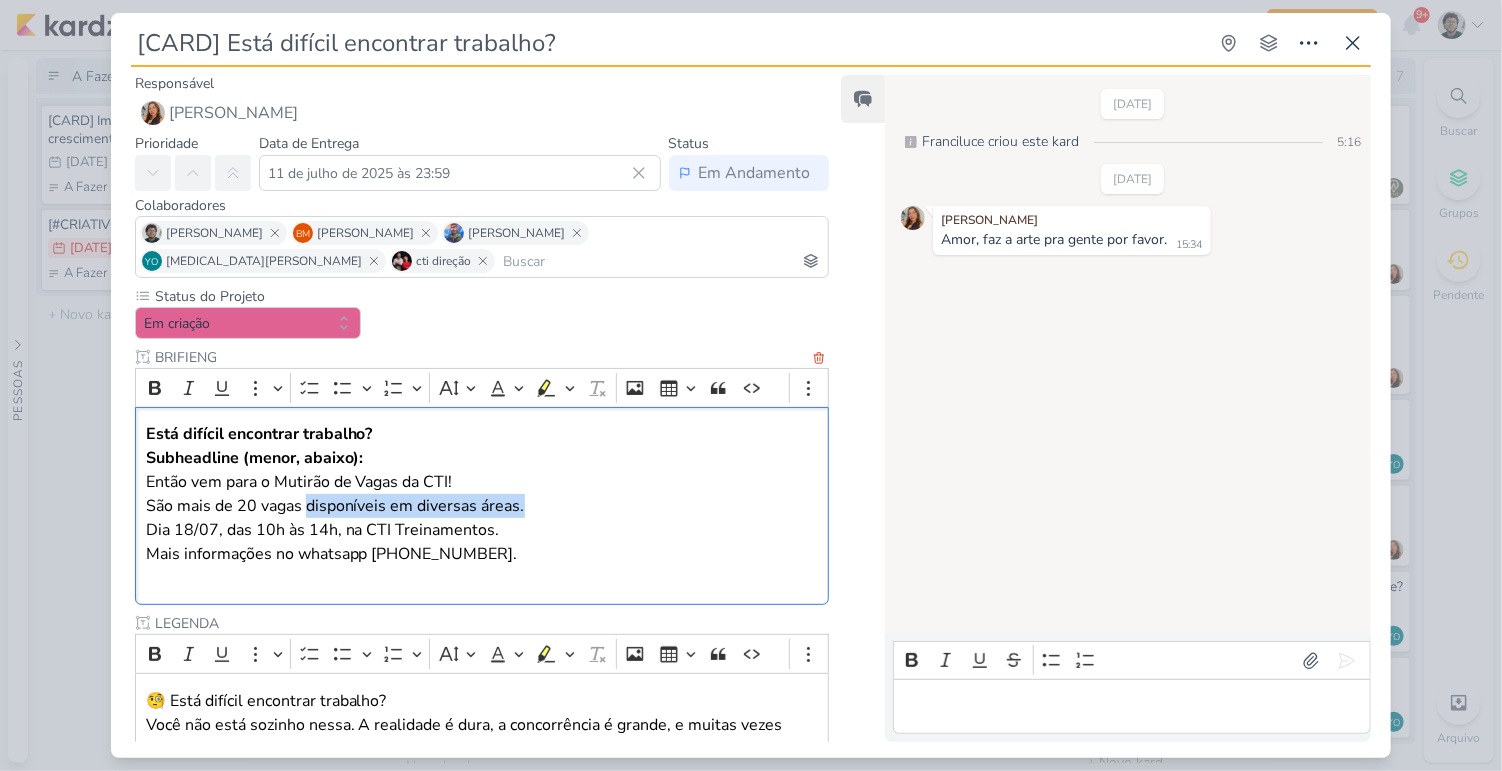 click on "São mais de 20 vagas disponíveis em diversas áreas.  Dia 18/07, das 10h às 14h, na CTI Treinamentos." at bounding box center [482, 518] 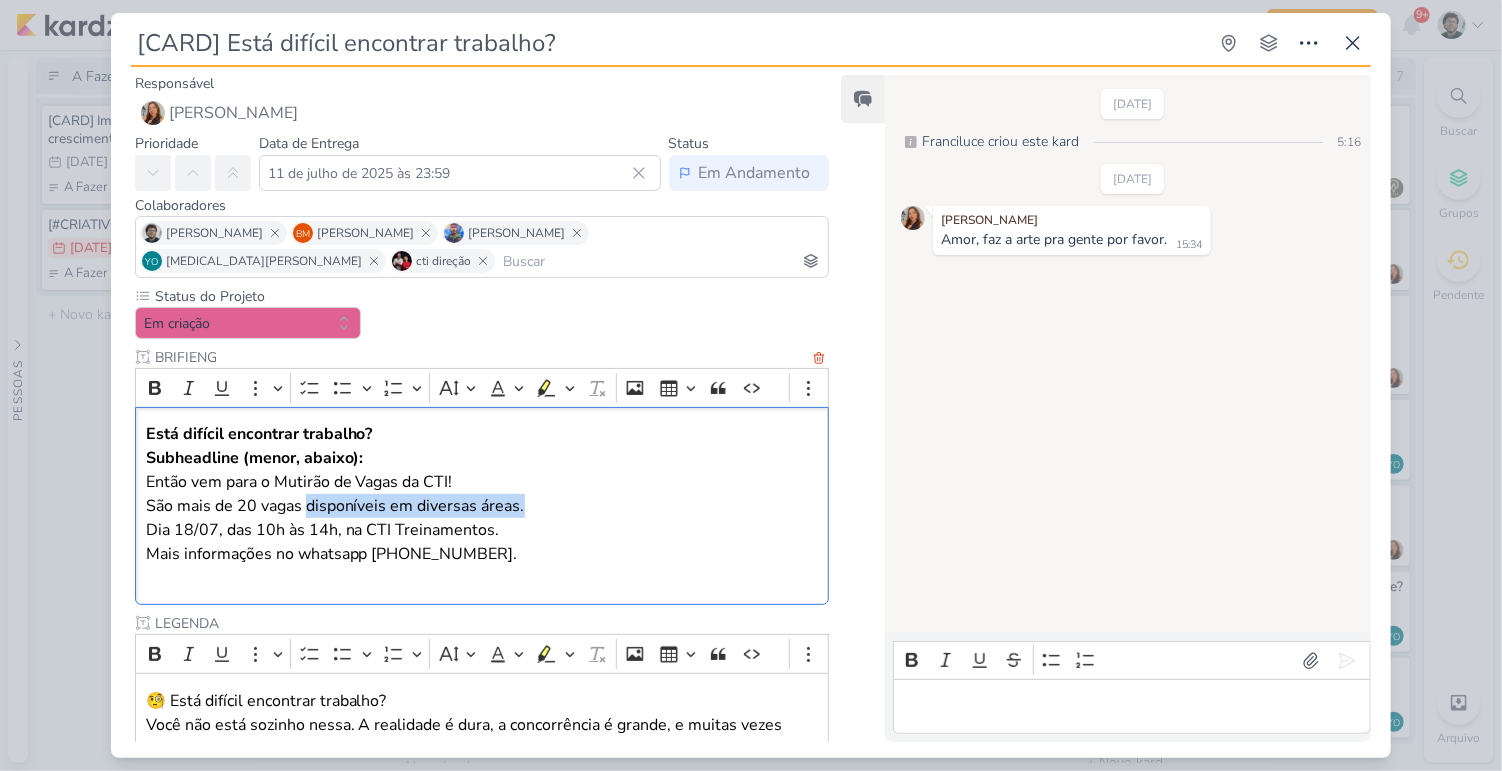 copy on "disponíveis em diversas áreas." 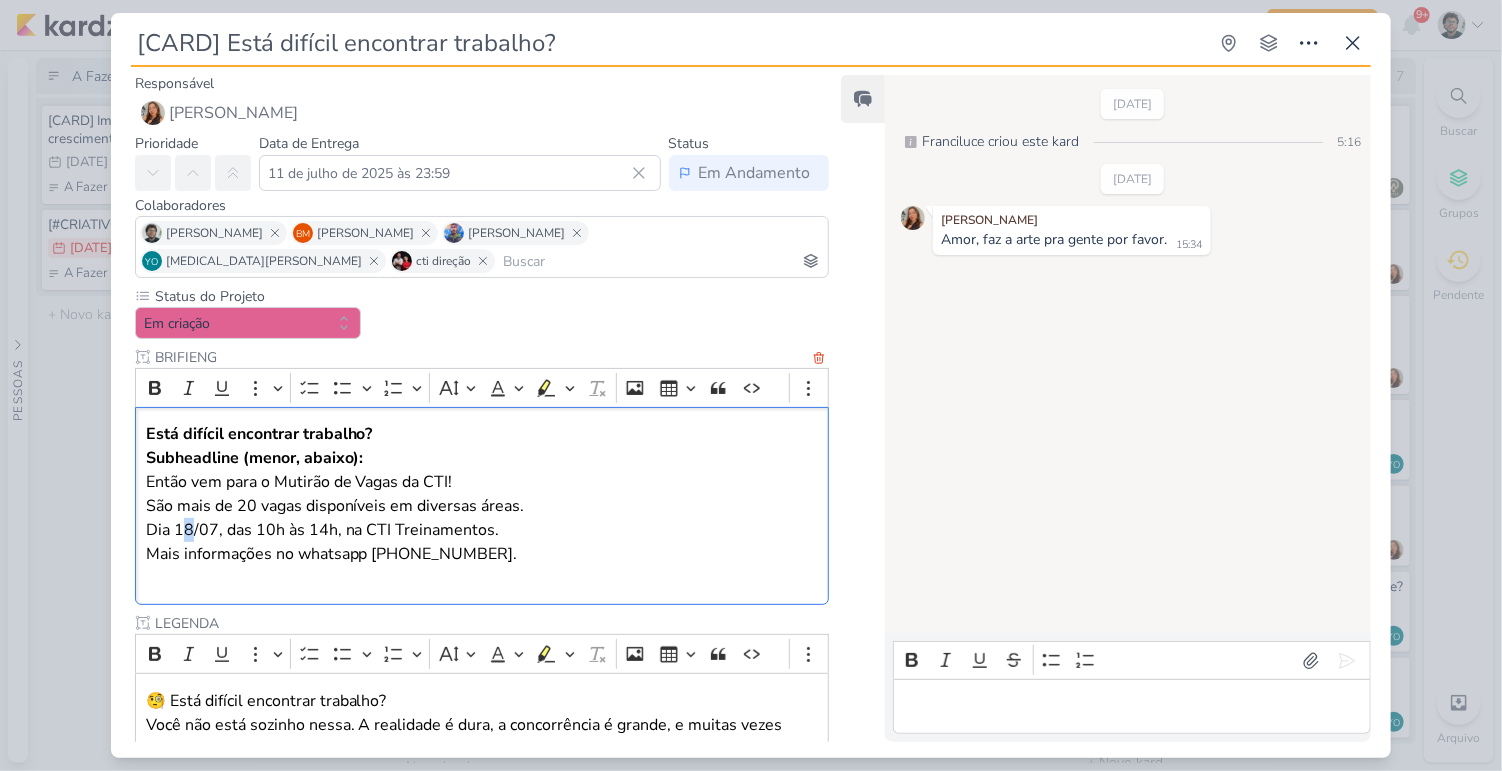 drag, startPoint x: 179, startPoint y: 531, endPoint x: 189, endPoint y: 532, distance: 10.049875 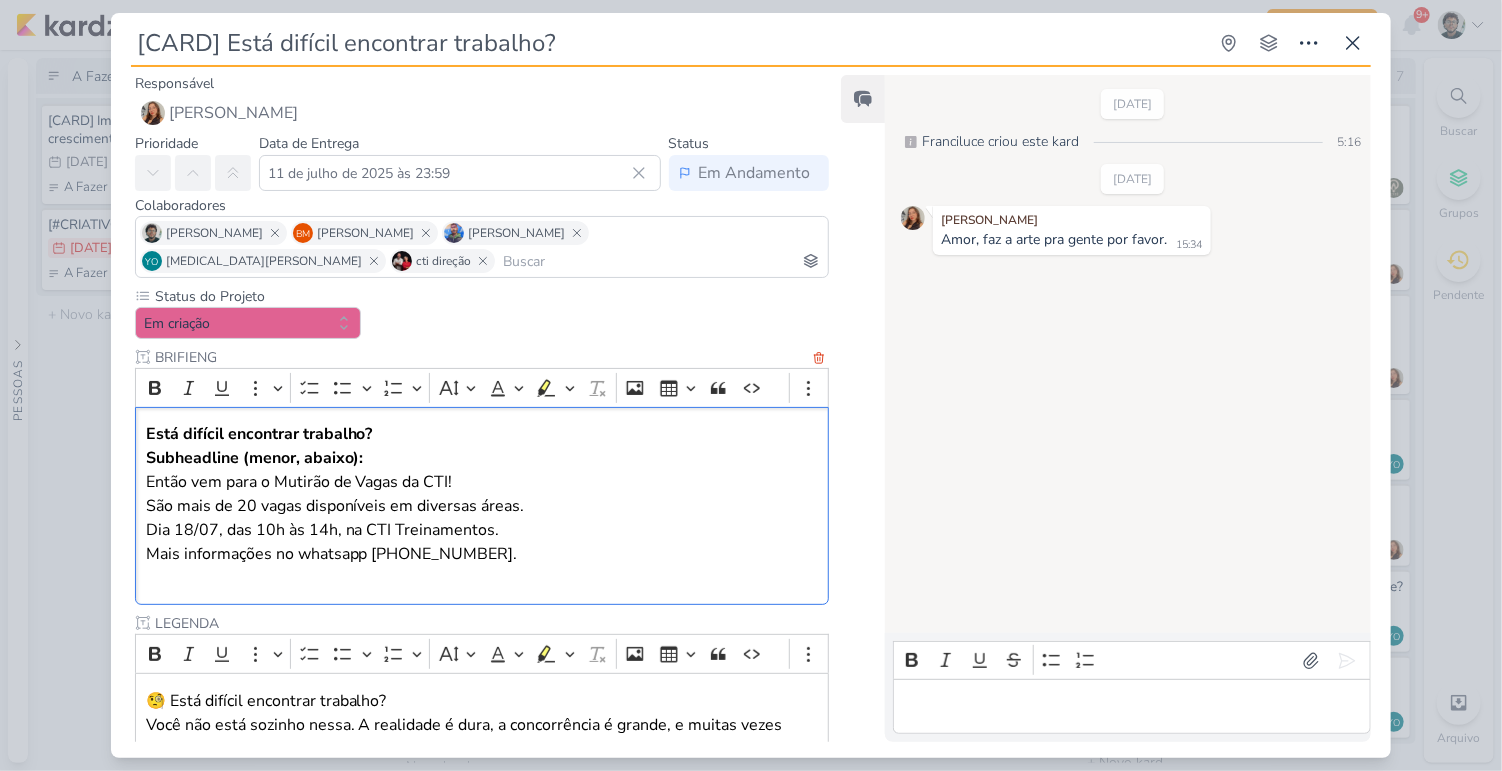 click on "São mais de 20 vagas disponíveis em diversas áreas.  Dia 18/07, das 10h às 14h, na CTI Treinamentos." at bounding box center (482, 518) 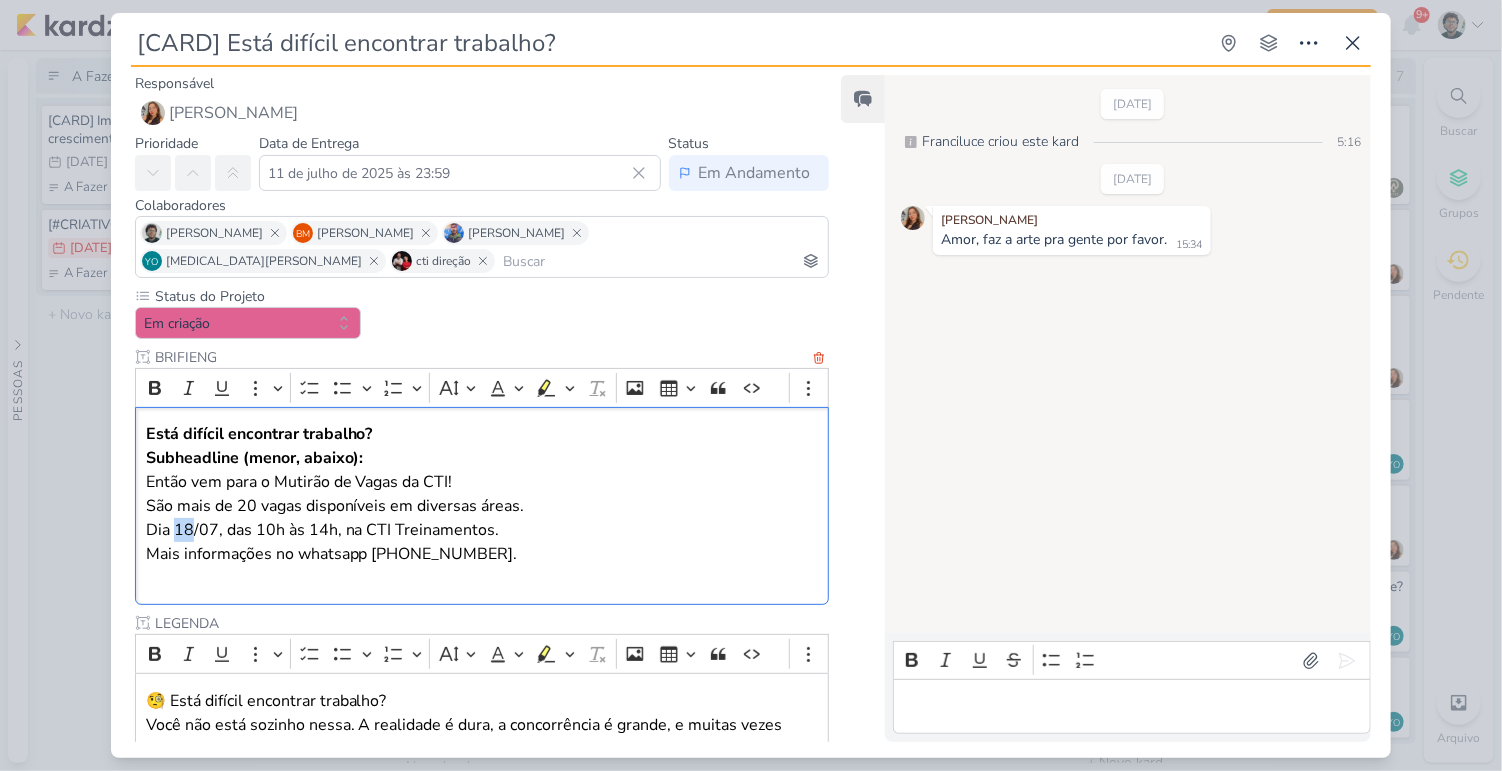 drag, startPoint x: 176, startPoint y: 529, endPoint x: 190, endPoint y: 531, distance: 14.142136 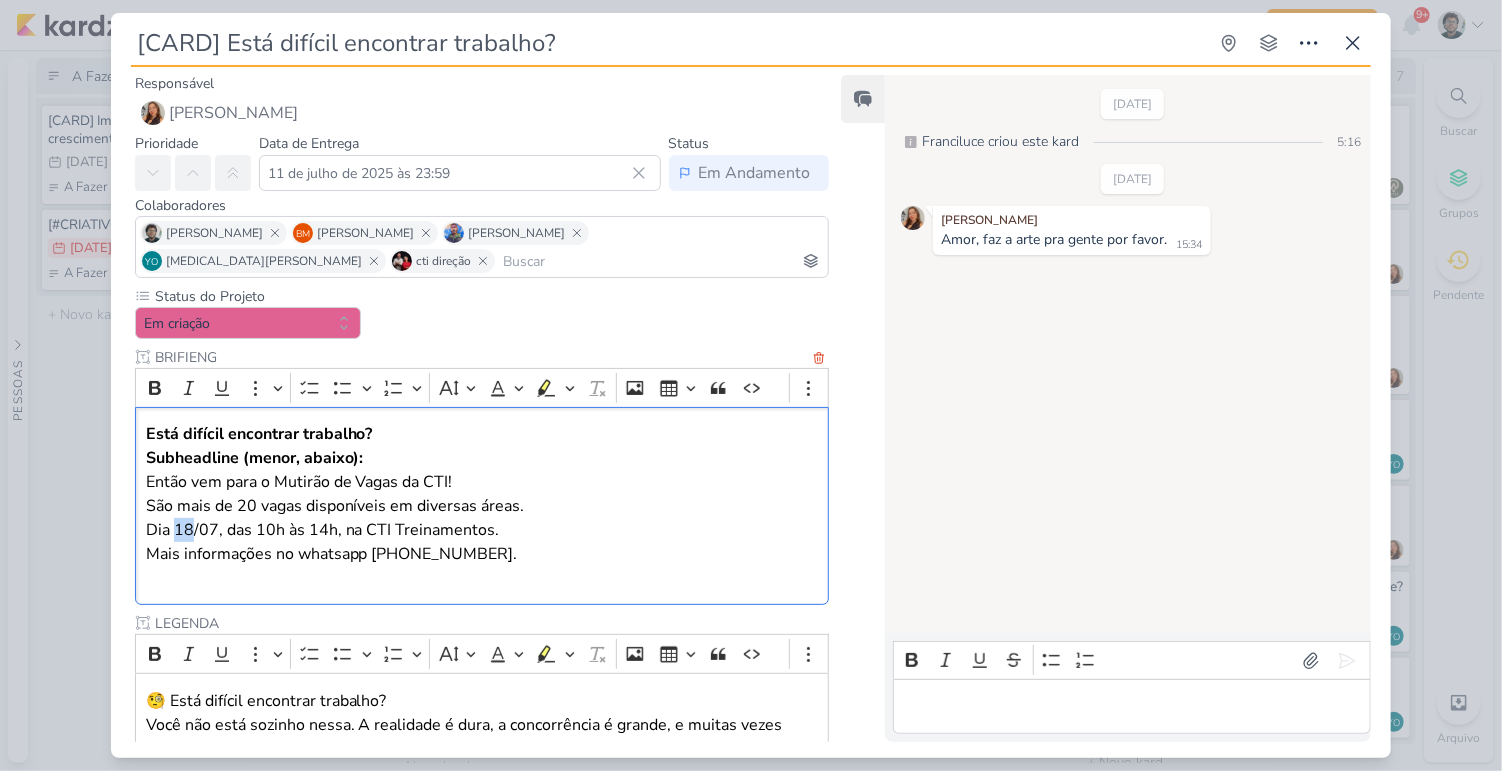 click on "São mais de 20 vagas disponíveis em diversas áreas.  Dia 18/07, das 10h às 14h, na CTI Treinamentos." at bounding box center [482, 518] 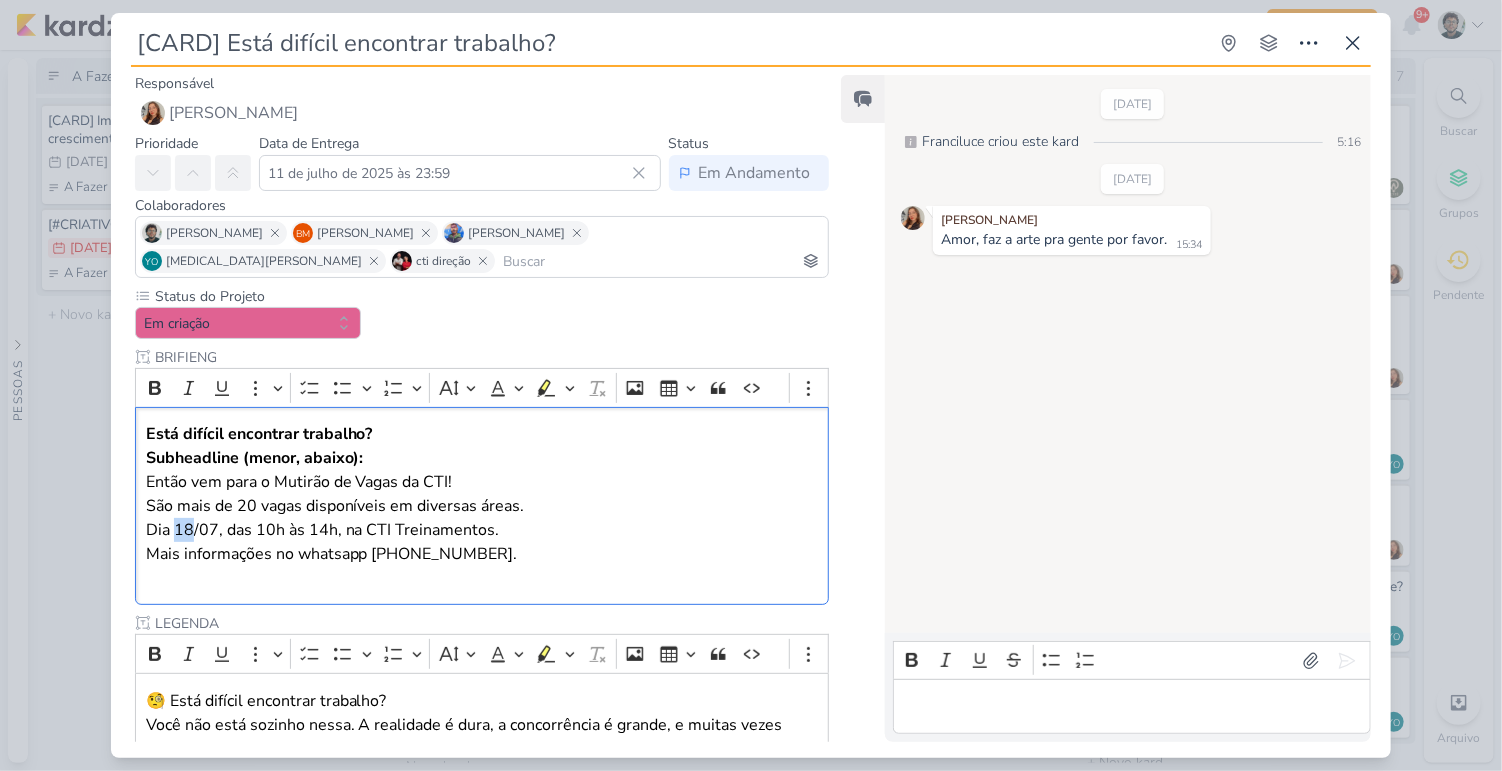 copy on "18" 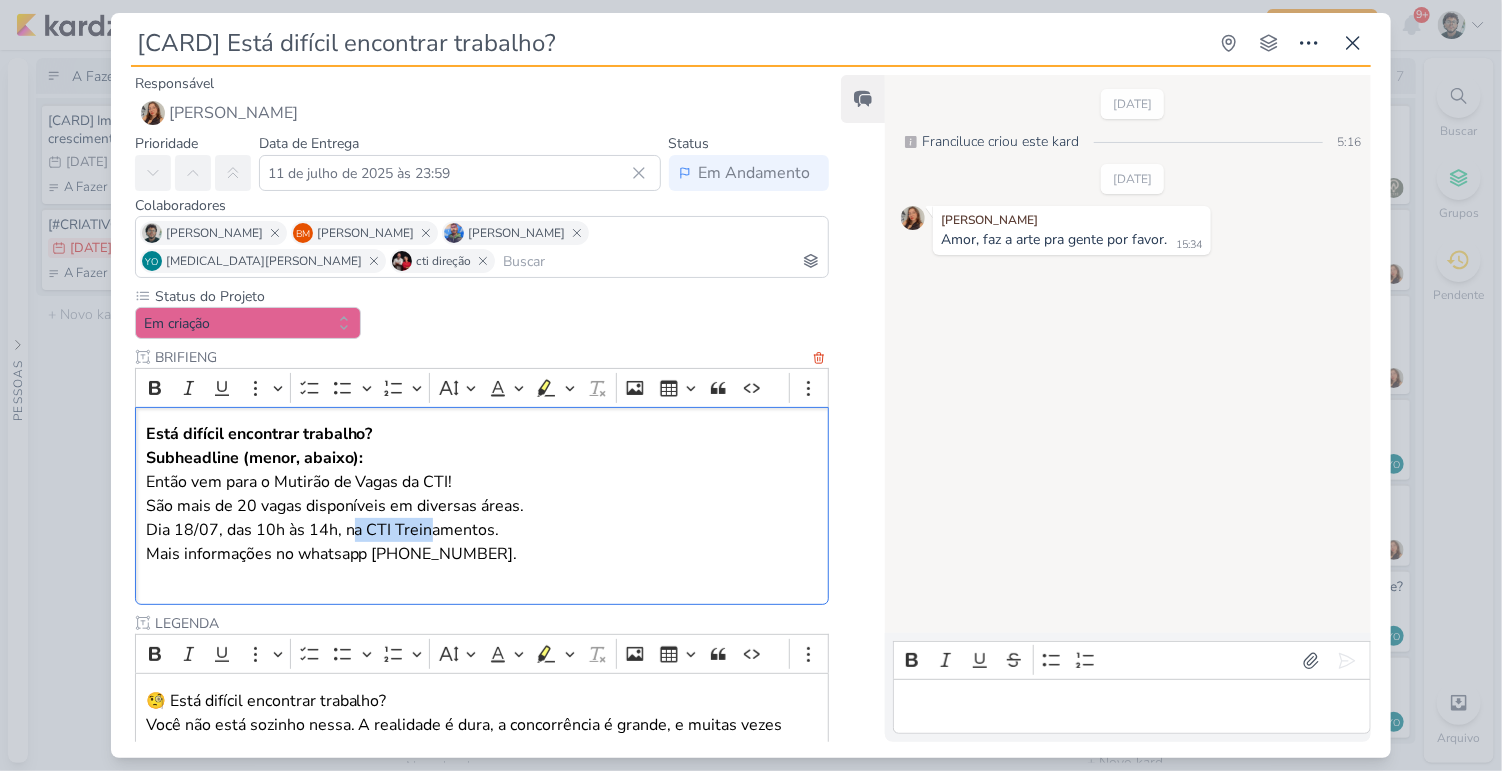 drag, startPoint x: 348, startPoint y: 528, endPoint x: 431, endPoint y: 527, distance: 83.00603 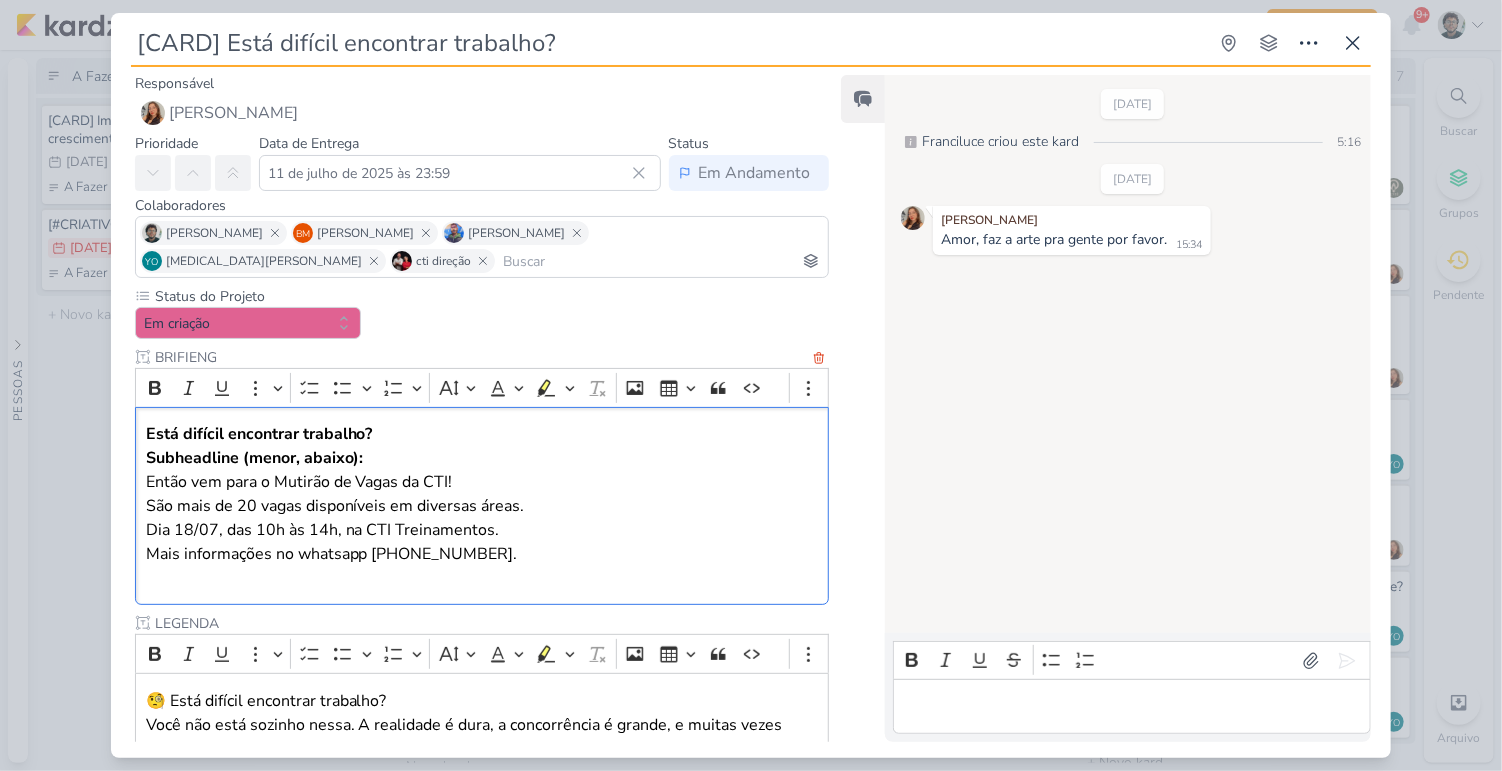 click on "São mais de 20 vagas disponíveis em diversas áreas.  Dia 18/07, das 10h às 14h, na CTI Treinamentos." at bounding box center [482, 518] 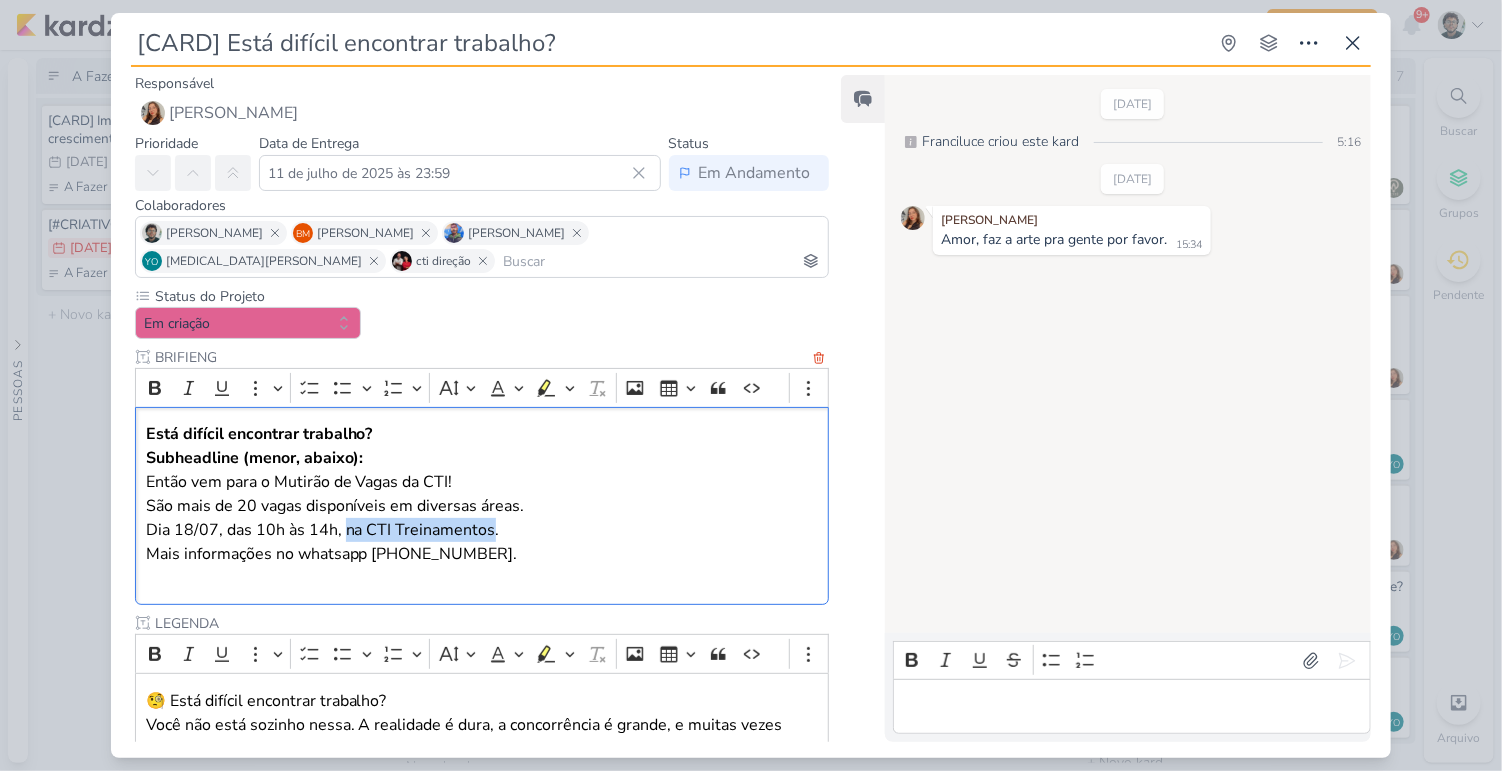 drag, startPoint x: 343, startPoint y: 528, endPoint x: 488, endPoint y: 531, distance: 145.03104 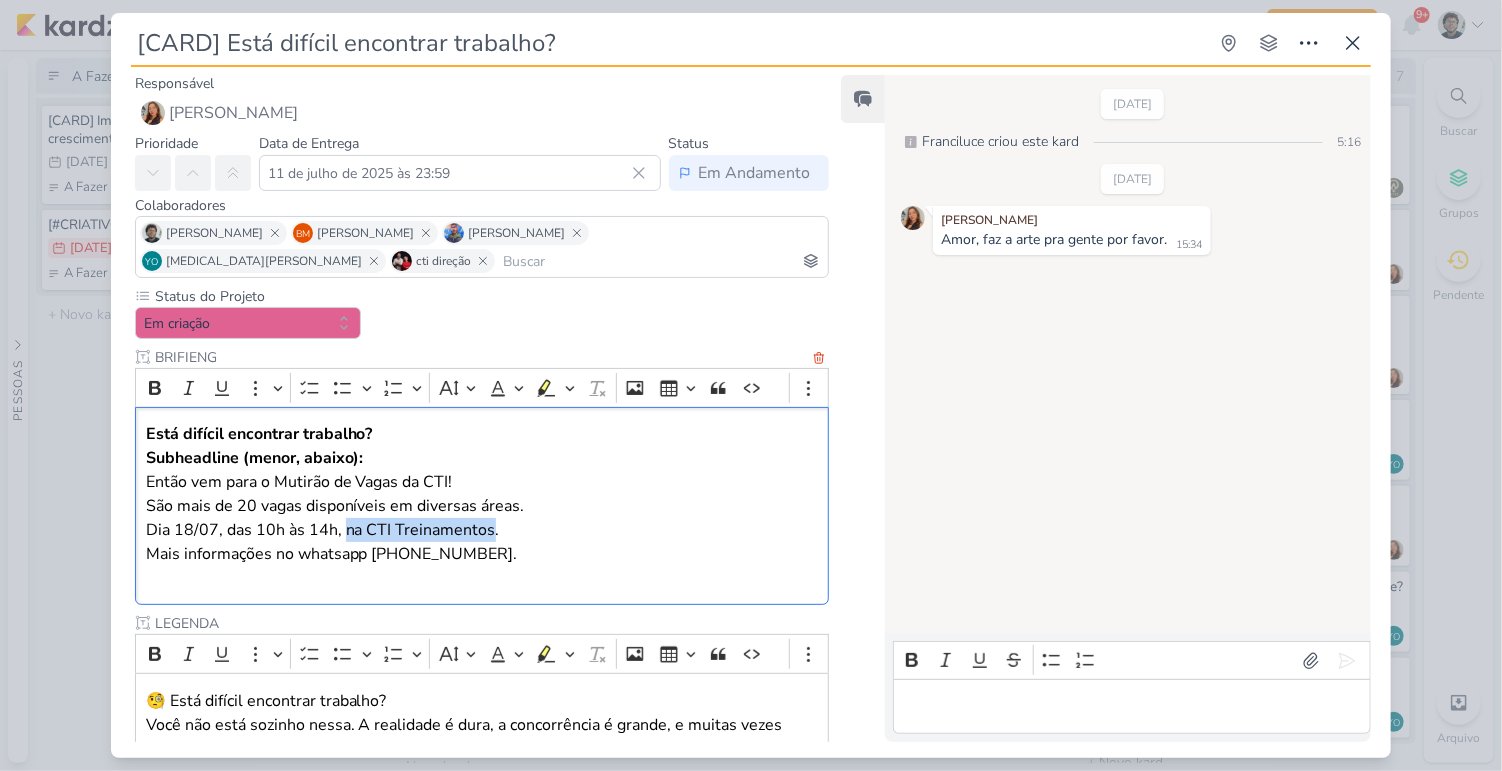 click on "São mais de 20 vagas disponíveis em diversas áreas.  Dia 18/07, das 10h às 14h, na CTI Treinamentos." at bounding box center (482, 518) 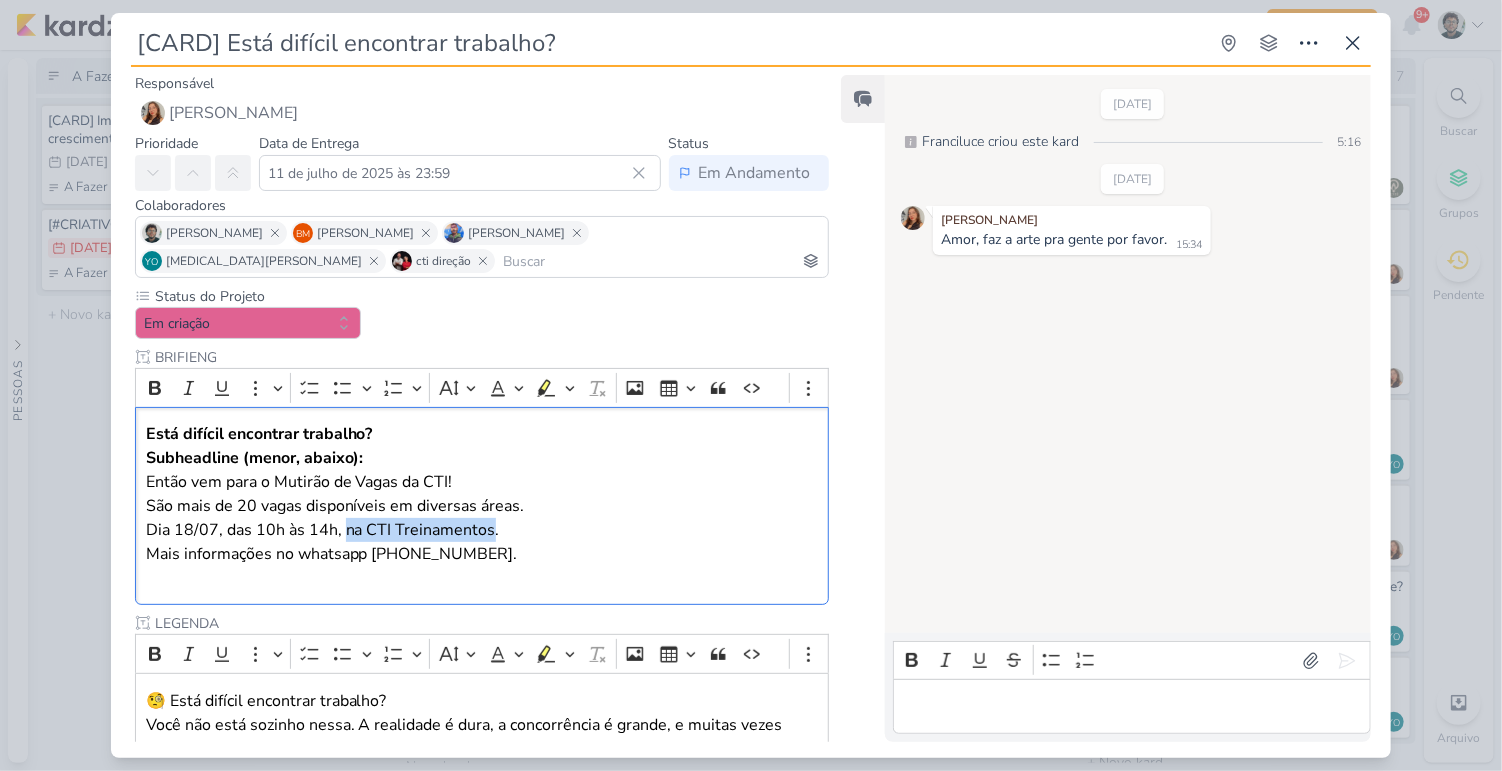 copy on "na CTI Treinamentos" 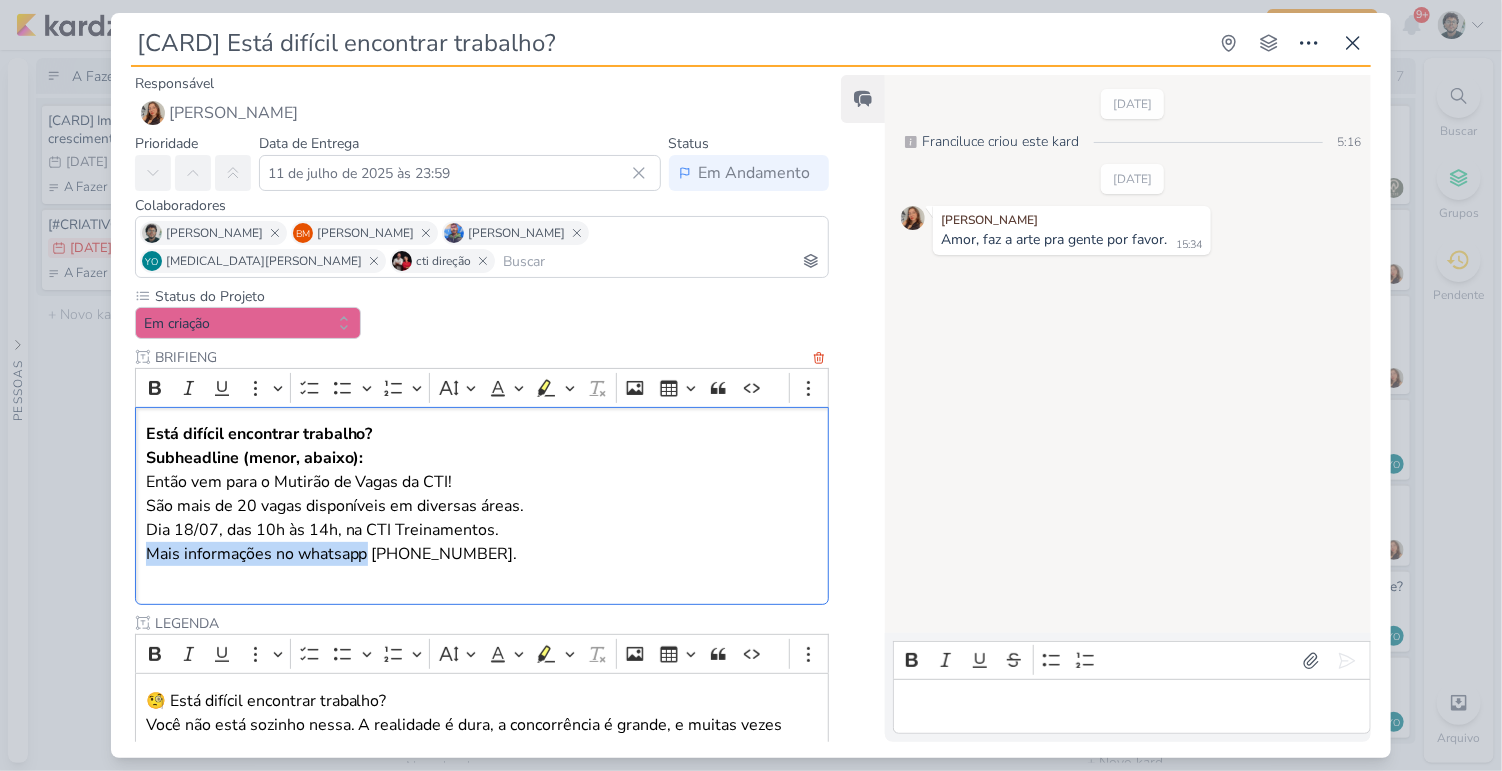 drag, startPoint x: 152, startPoint y: 550, endPoint x: 366, endPoint y: 556, distance: 214.08409 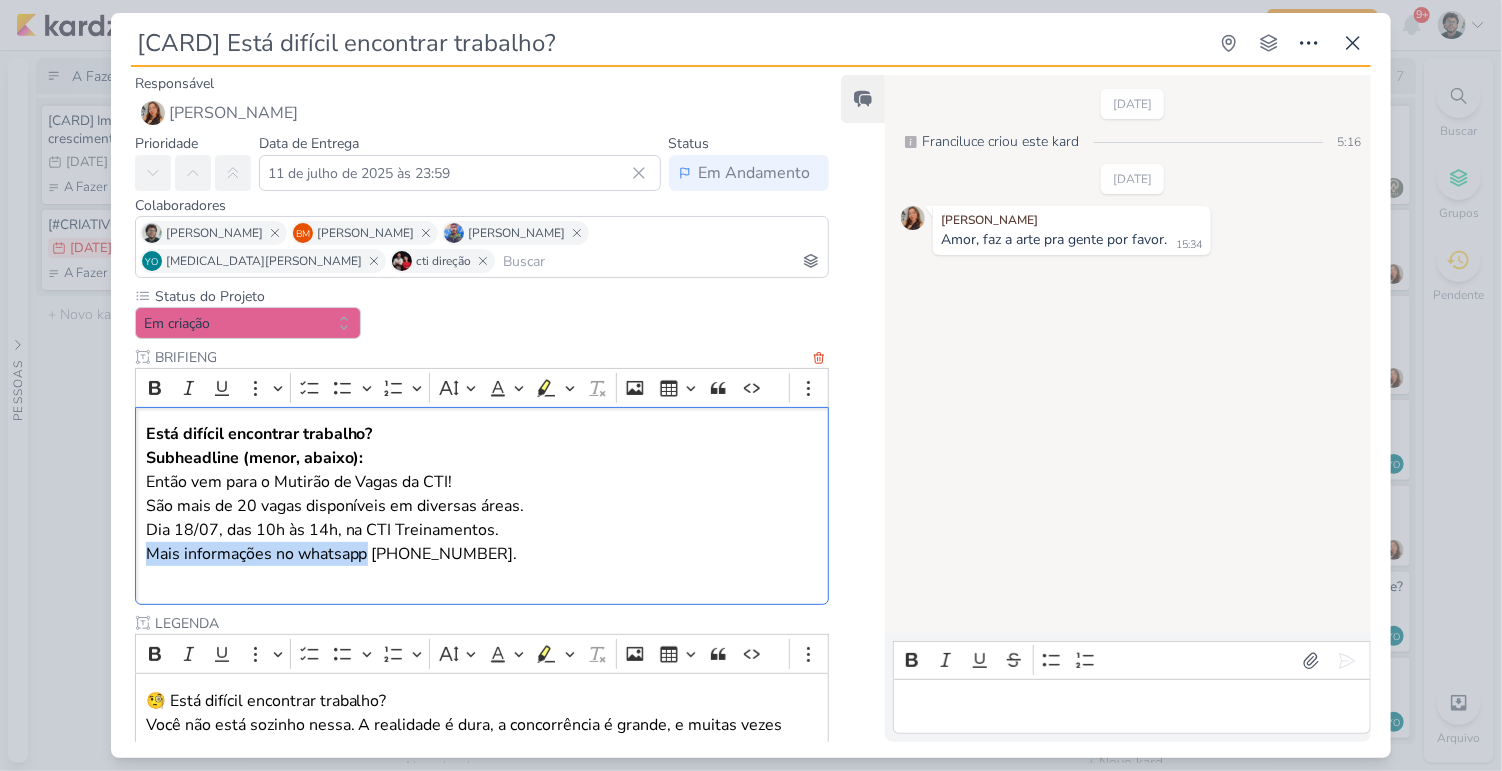 click on "Mais informações no whatsapp (12)98846-2268." at bounding box center (482, 566) 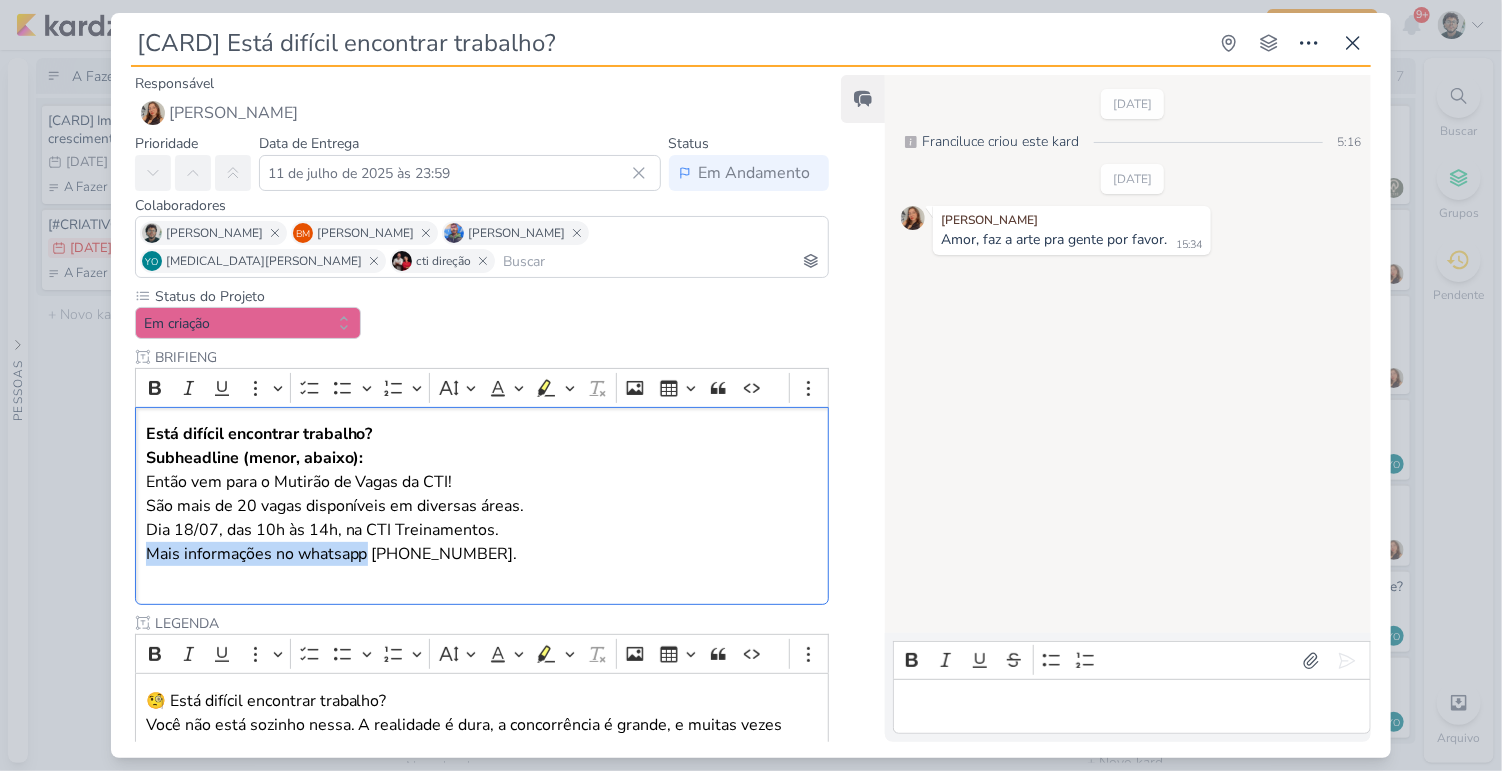 copy on "Mais informações no whatsapp" 